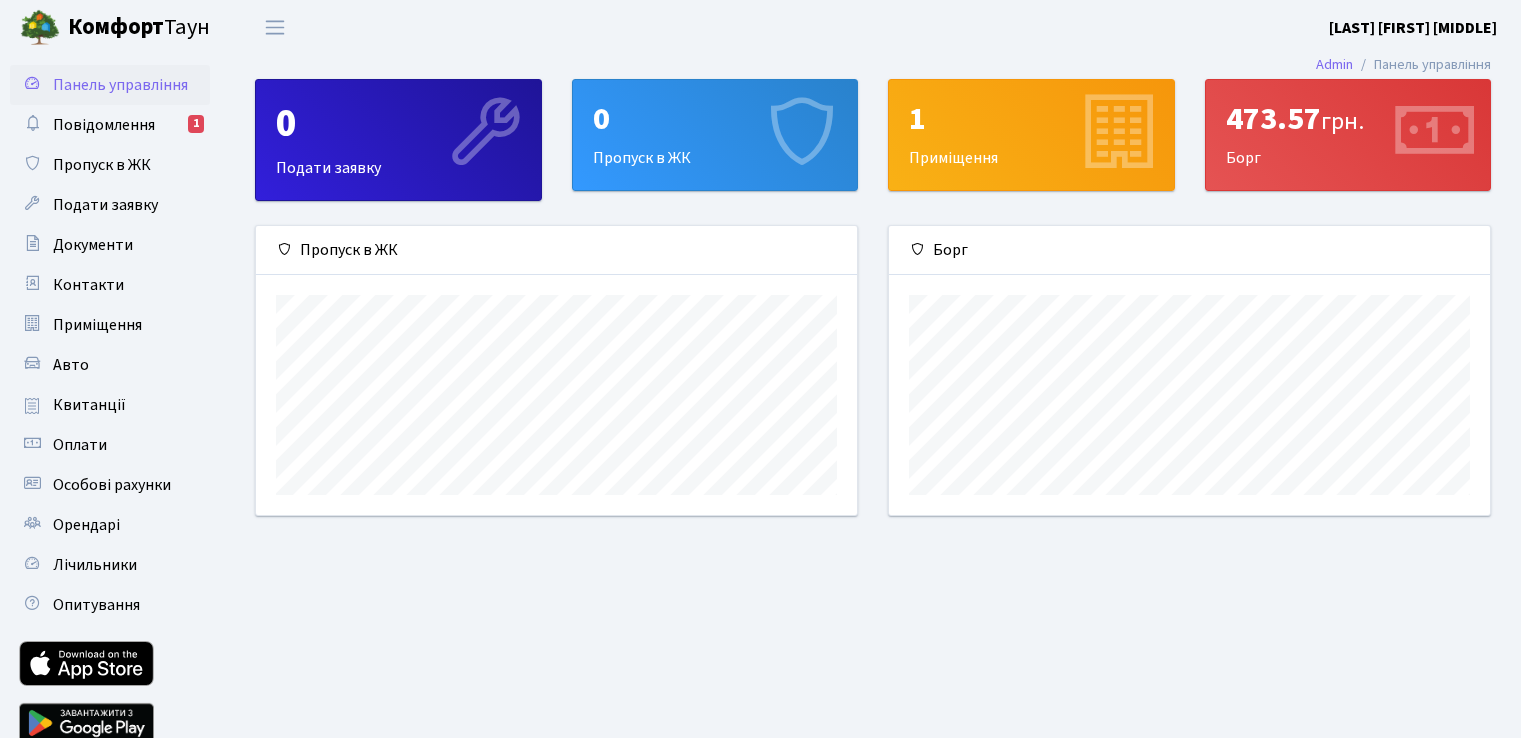 scroll, scrollTop: 0, scrollLeft: 0, axis: both 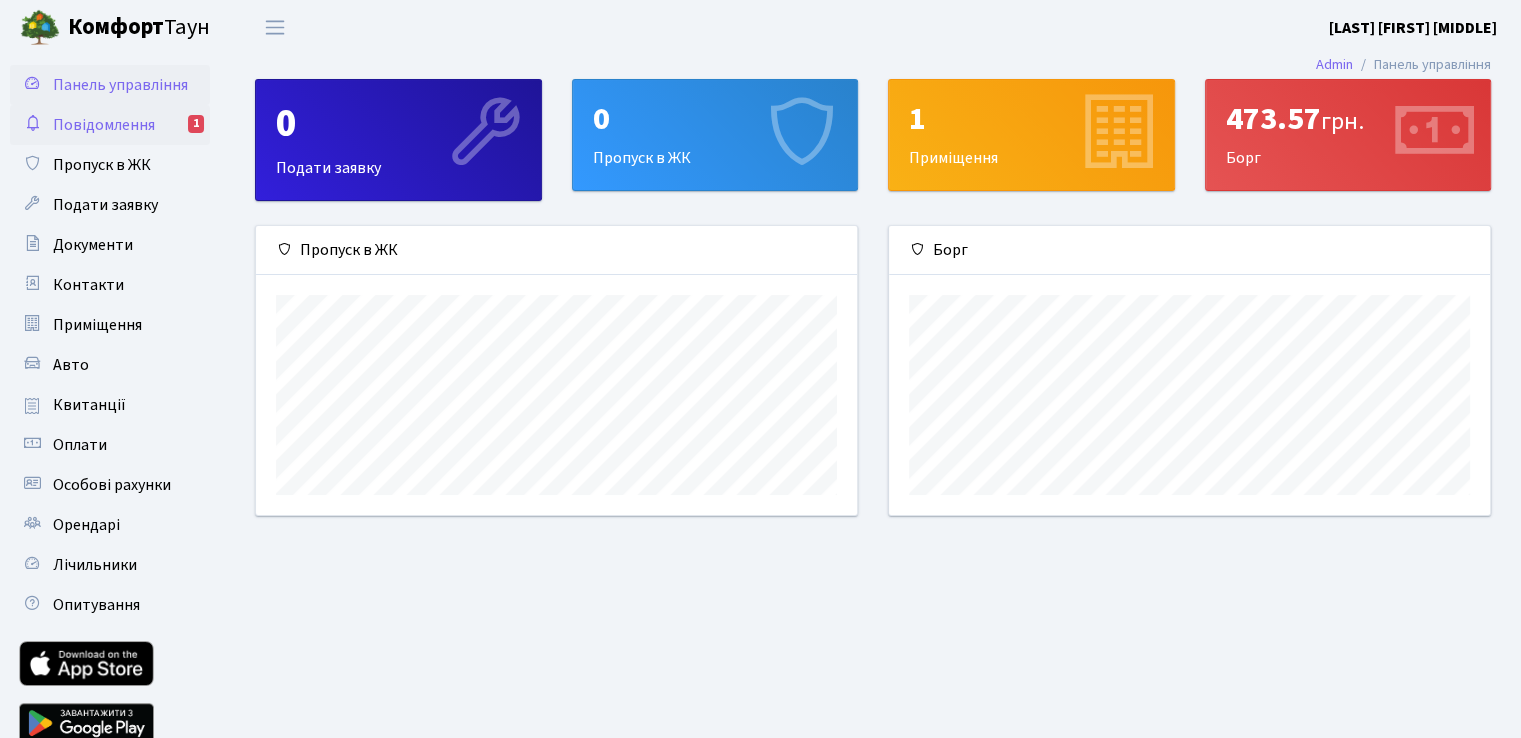click on "Повідомлення" at bounding box center [104, 125] 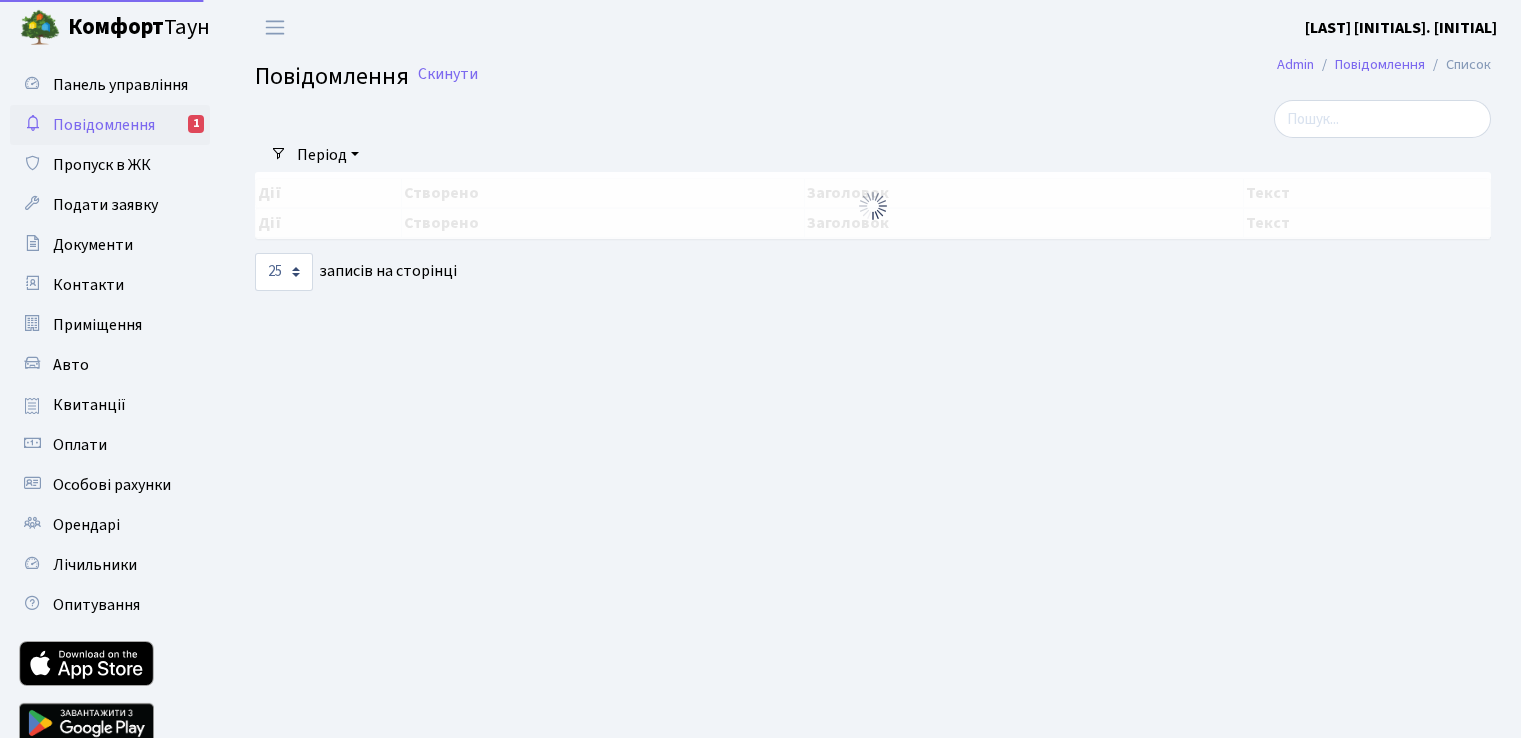 select on "25" 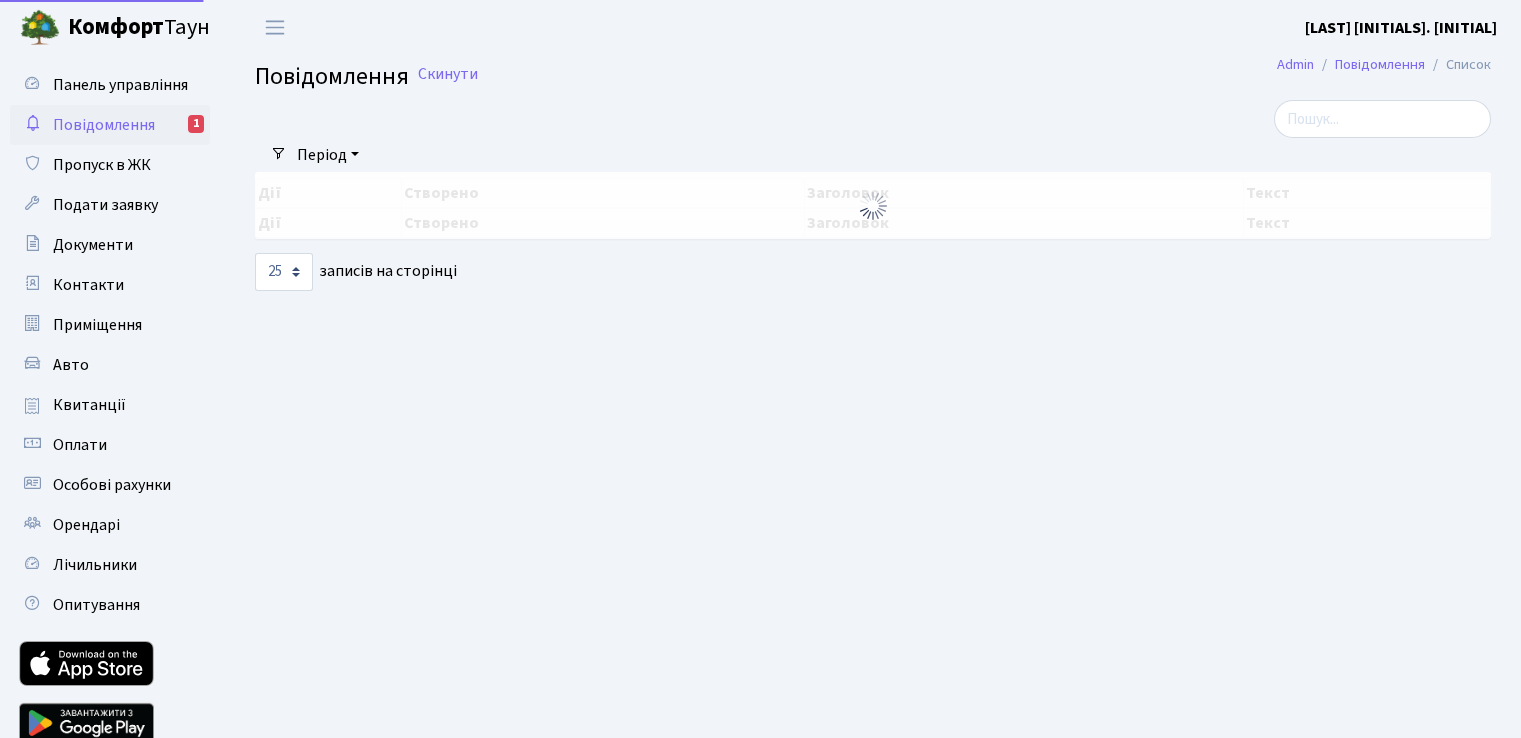 scroll, scrollTop: 0, scrollLeft: 0, axis: both 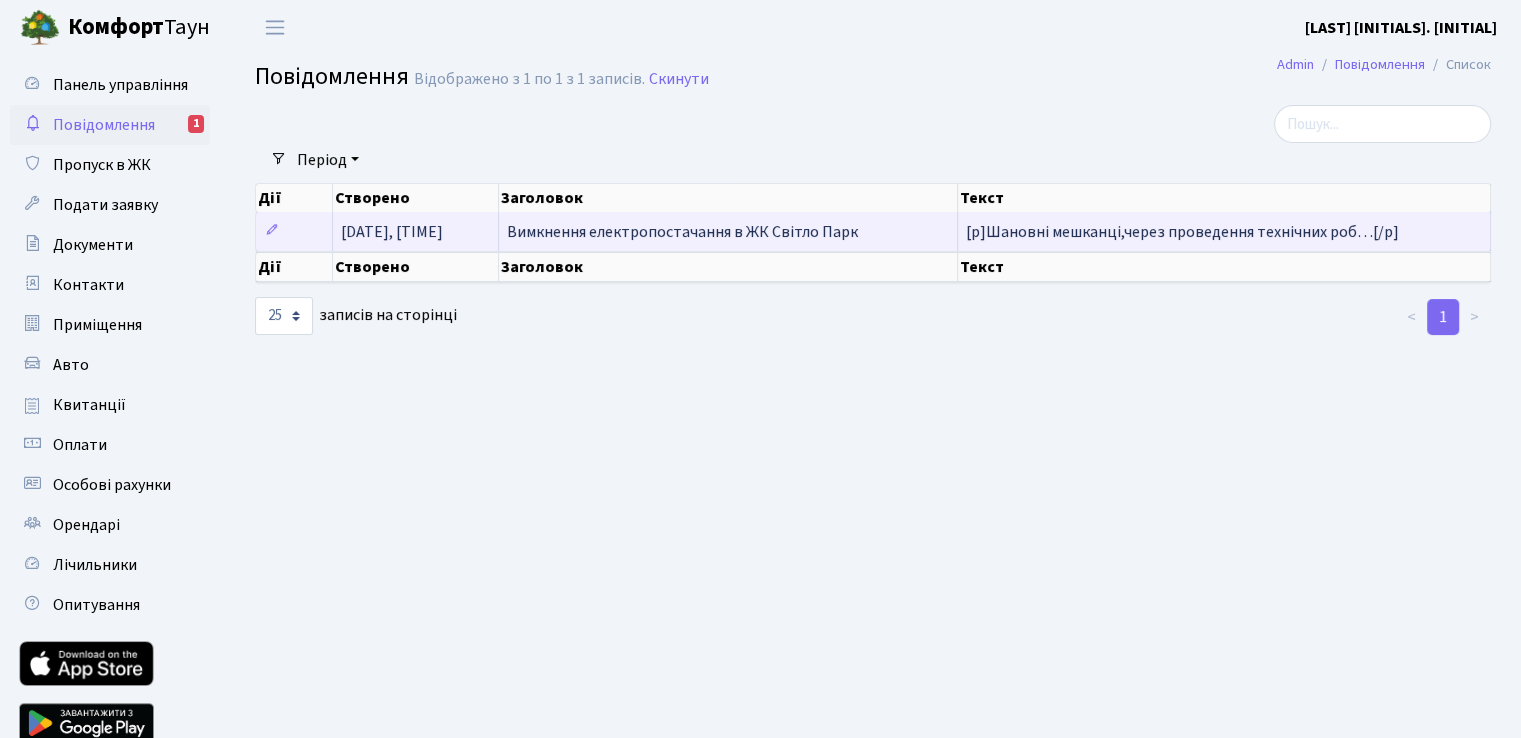 click on "<p>Шановні мешканці,через проведення технічних роб…" at bounding box center [1182, 232] 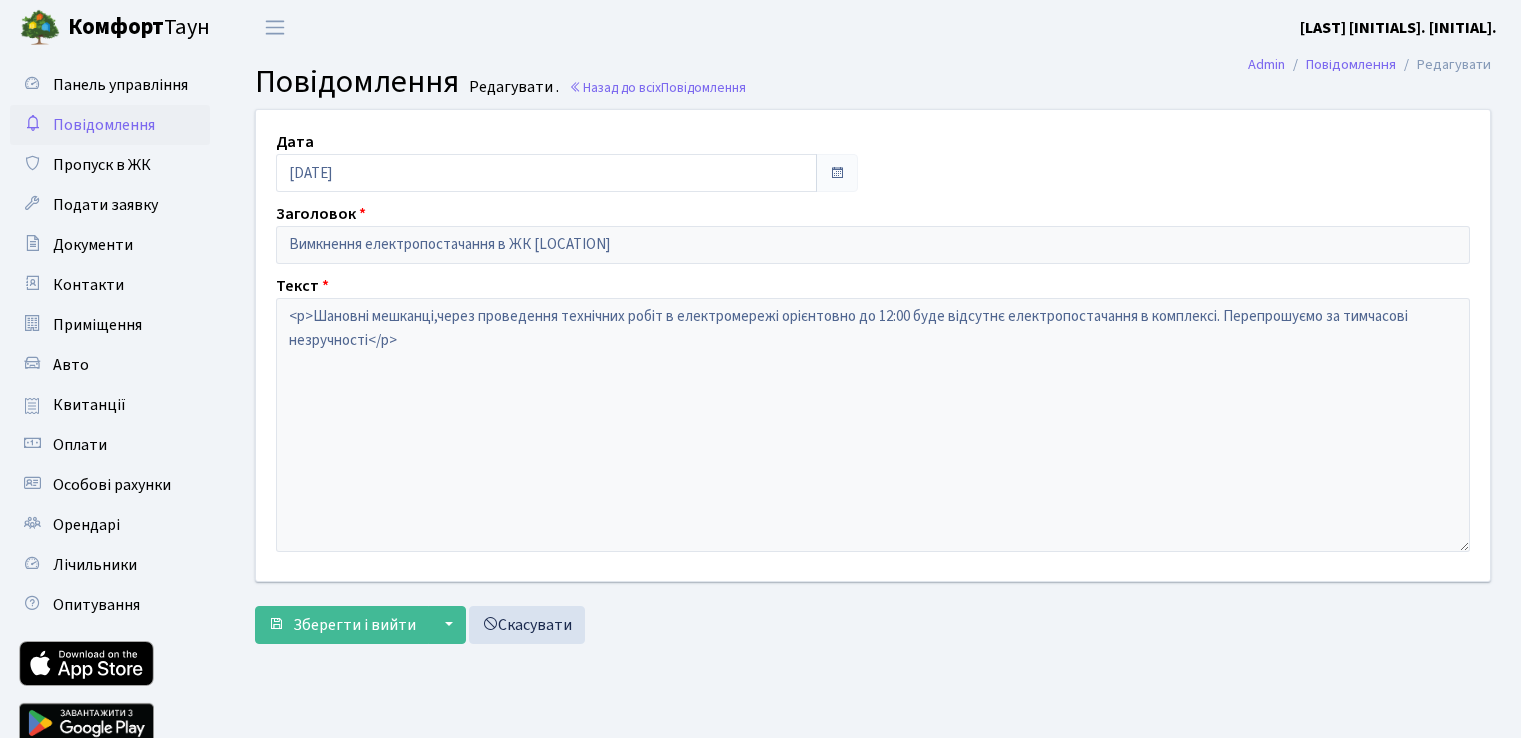 scroll, scrollTop: 0, scrollLeft: 0, axis: both 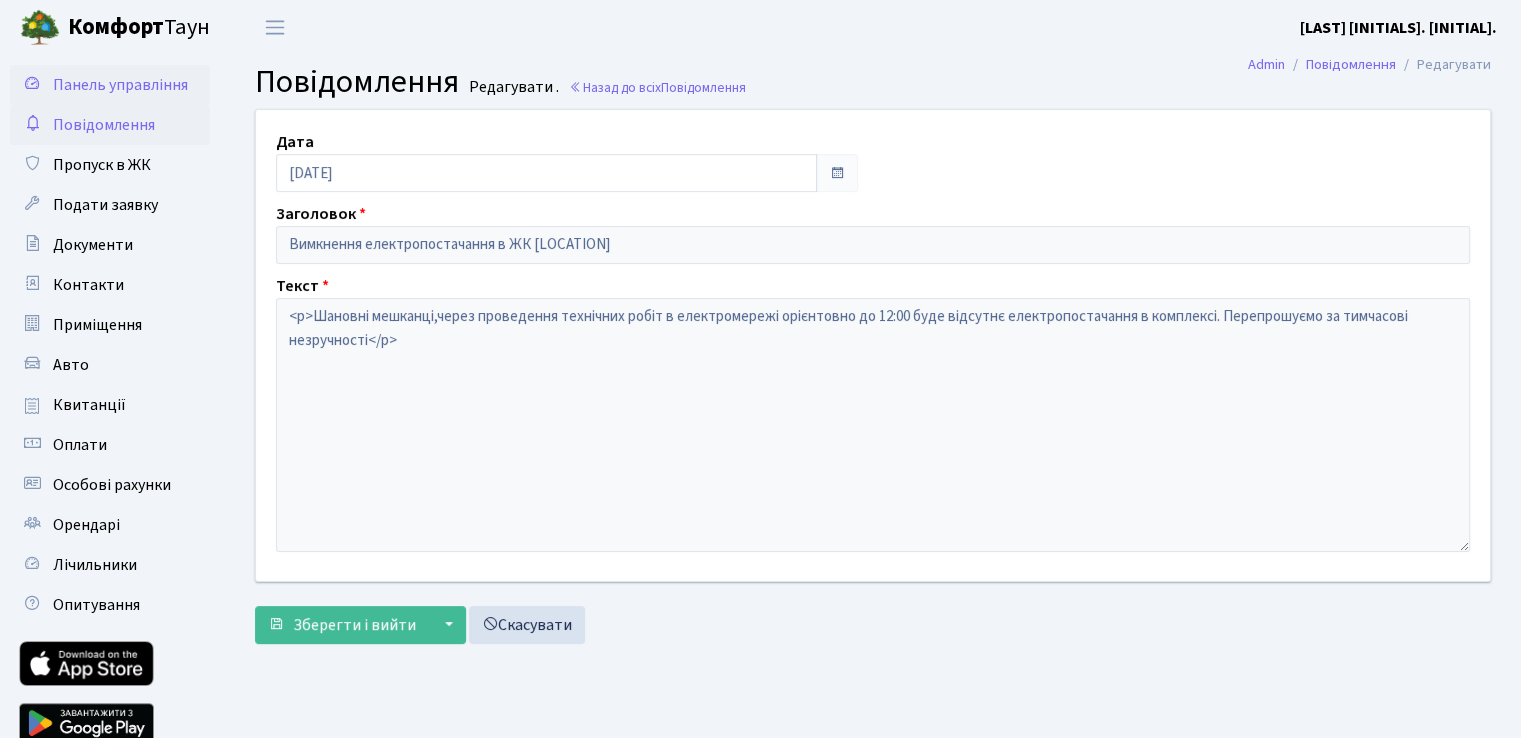 click on "Панель управління" at bounding box center [120, 85] 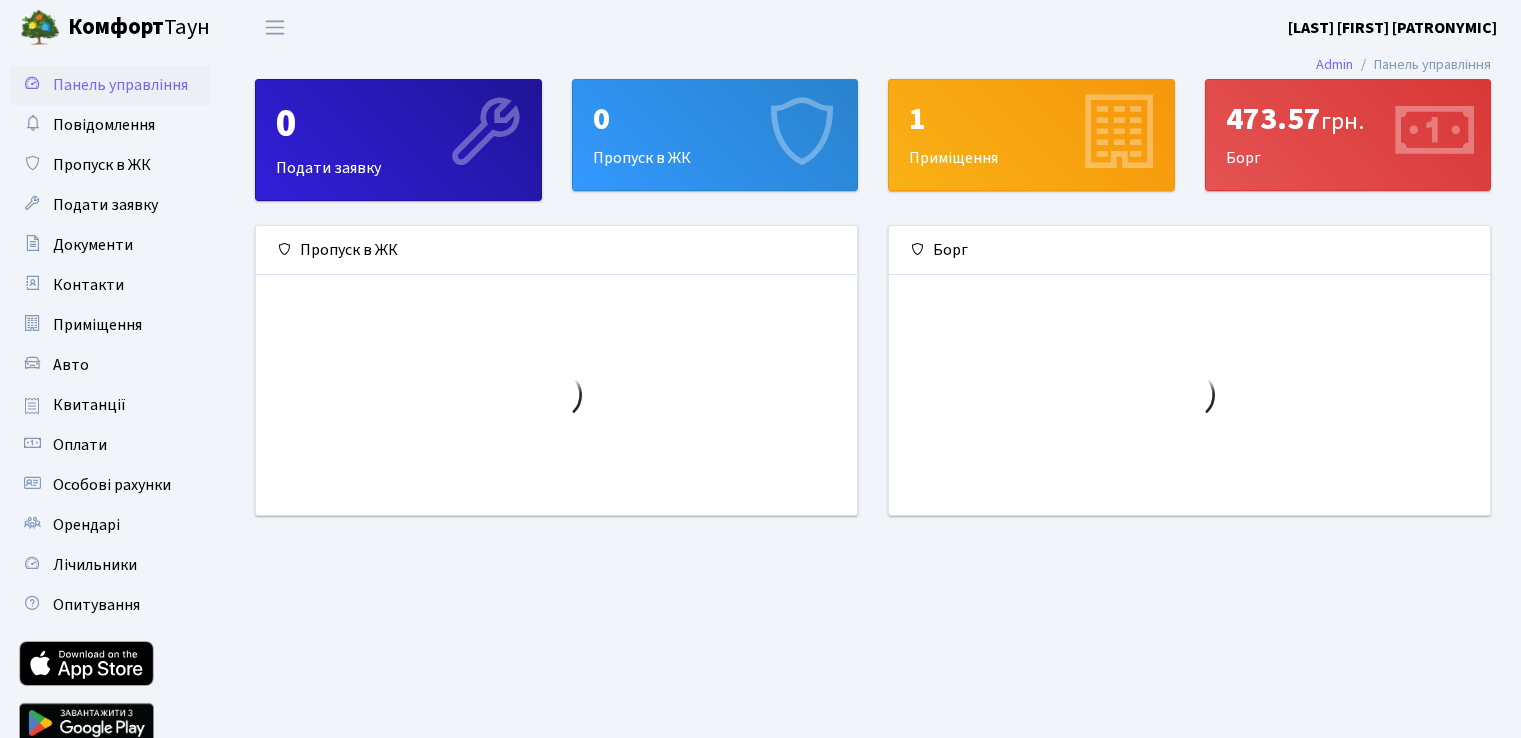 scroll, scrollTop: 0, scrollLeft: 0, axis: both 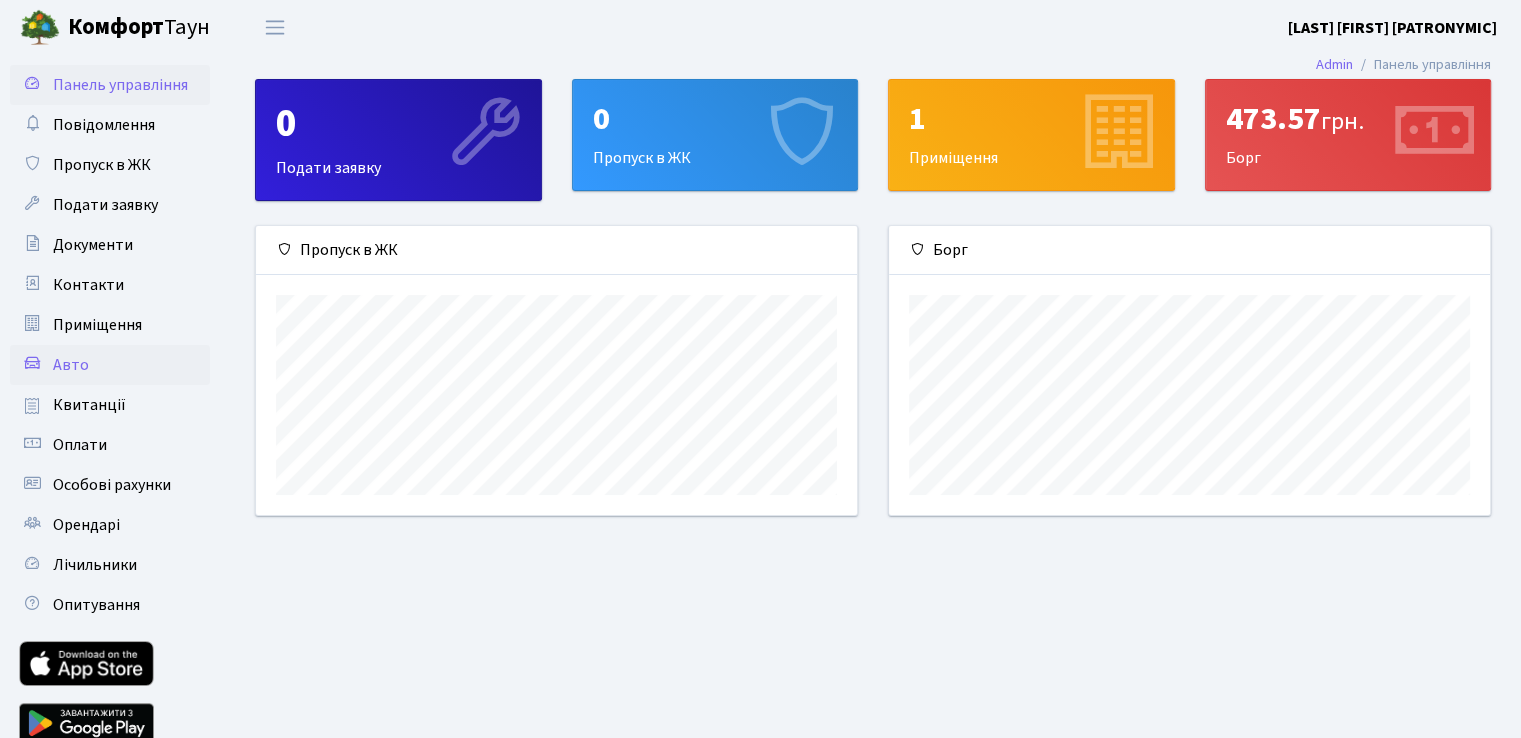 click on "Авто" at bounding box center [110, 365] 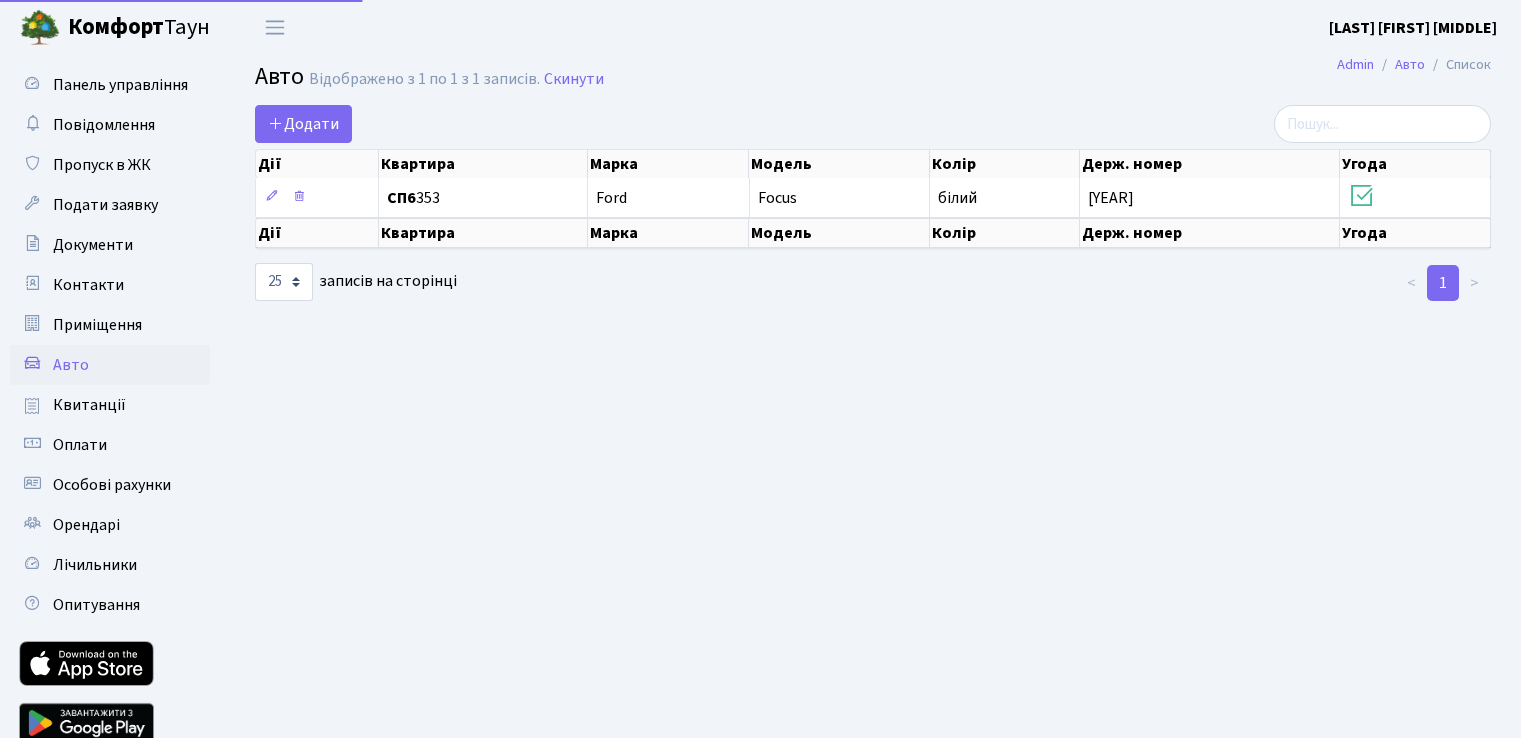 select on "25" 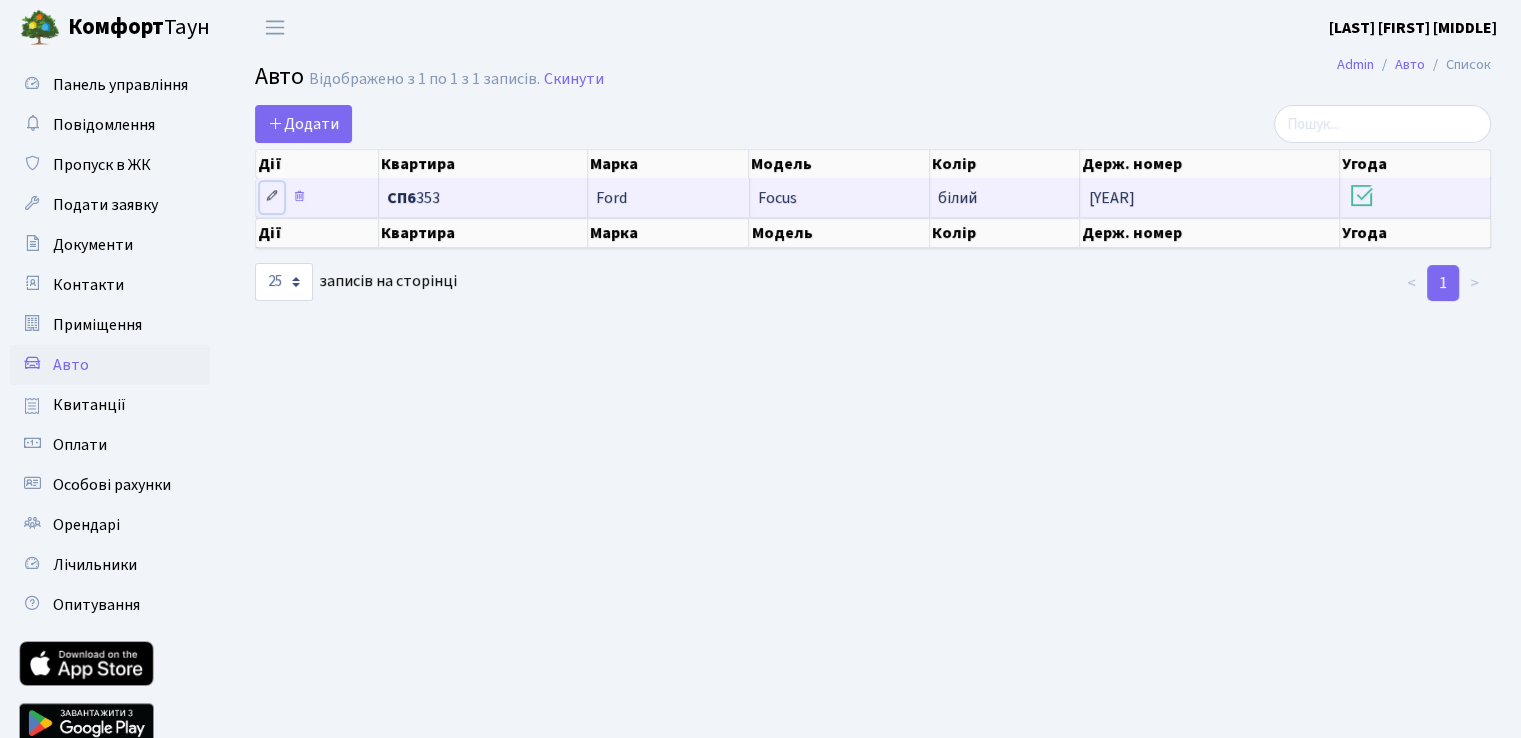 click at bounding box center (272, 196) 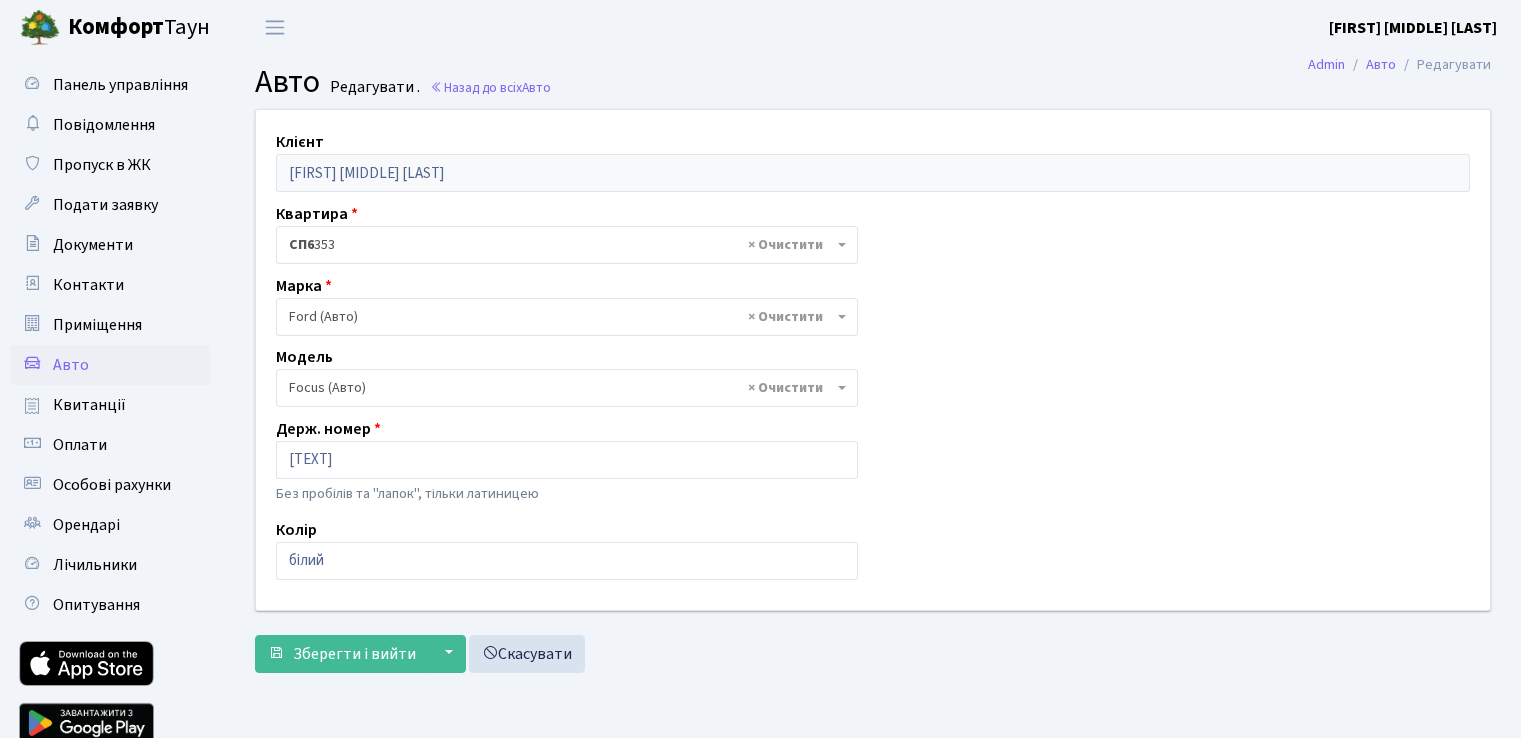 select on "[NUMBER]" 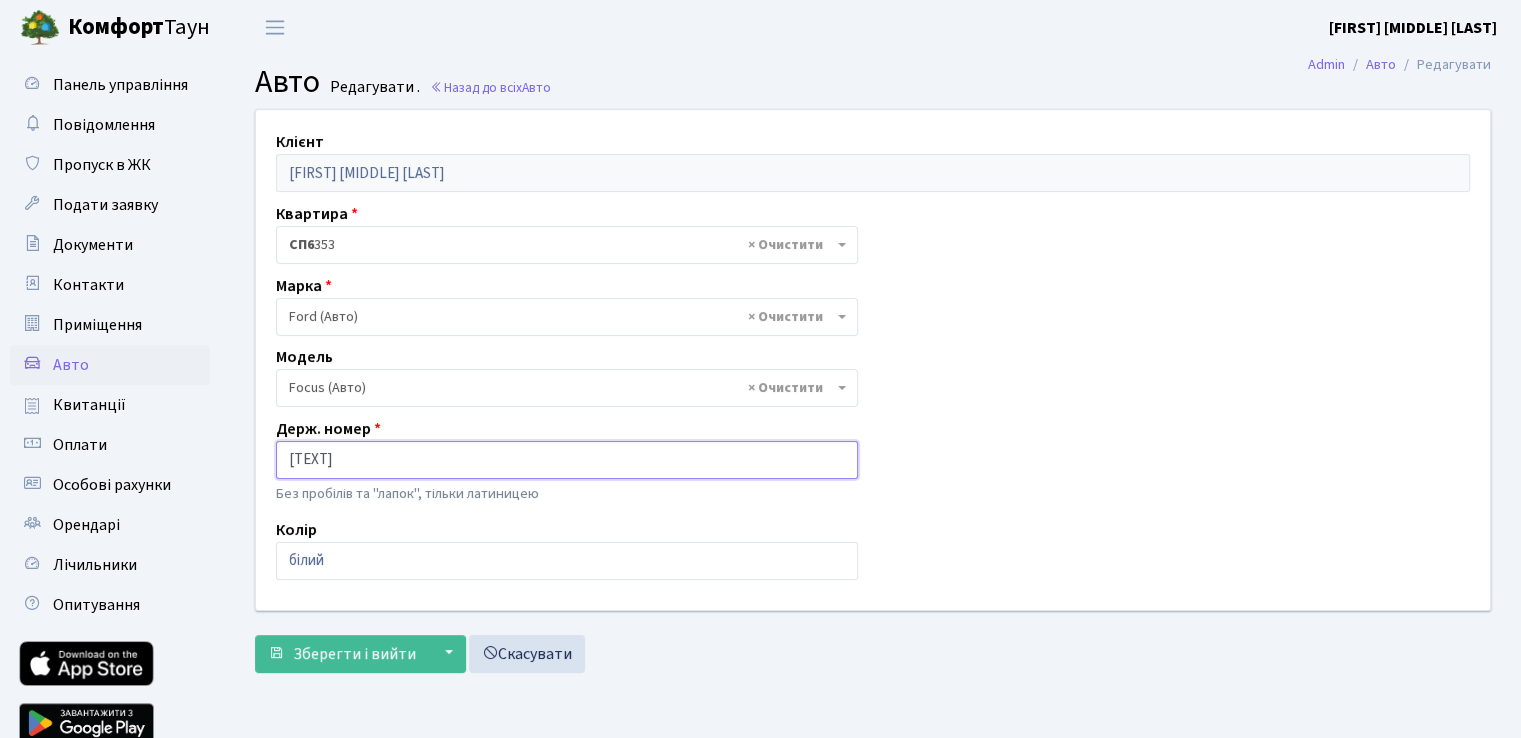 click on "[TEXT]" at bounding box center [567, 460] 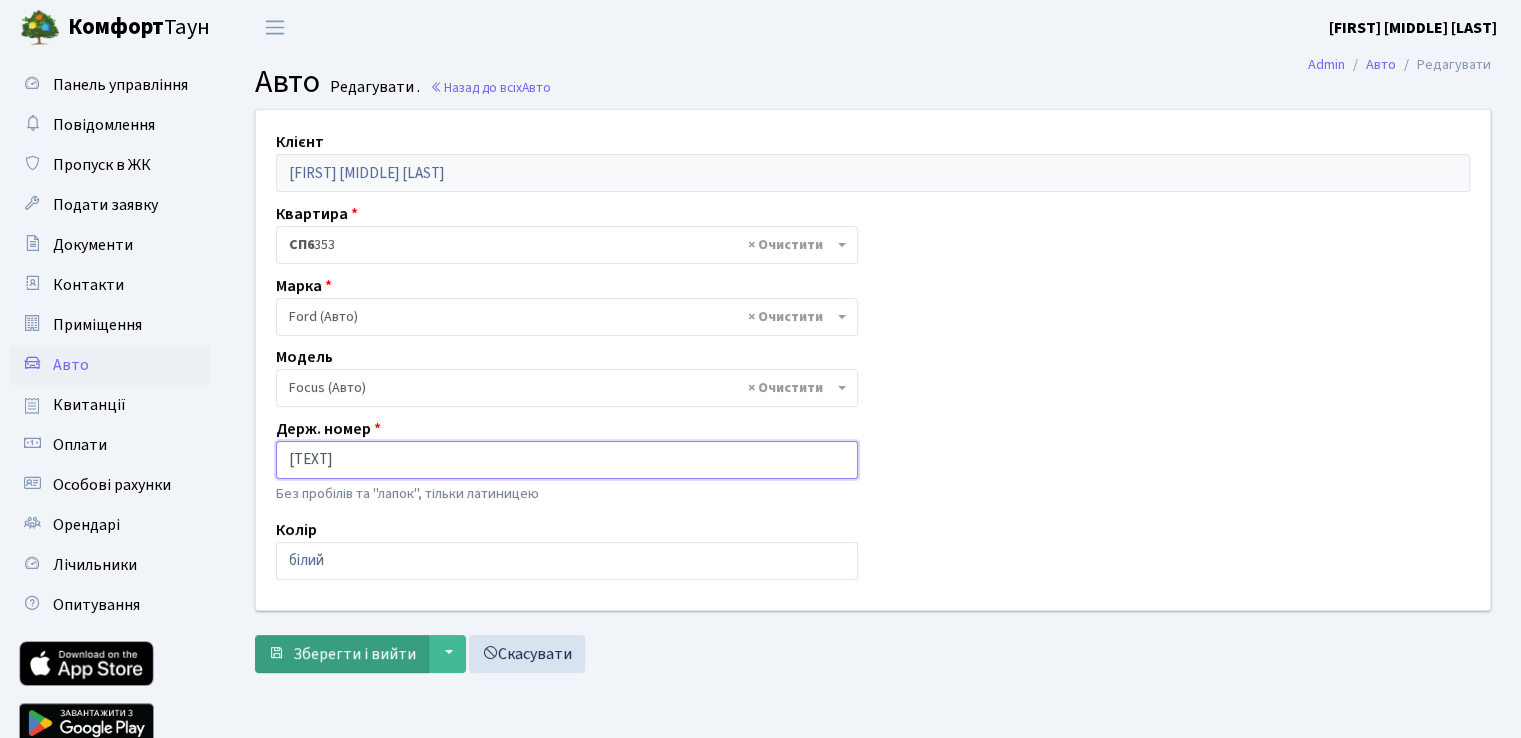 type on "[TEXT]" 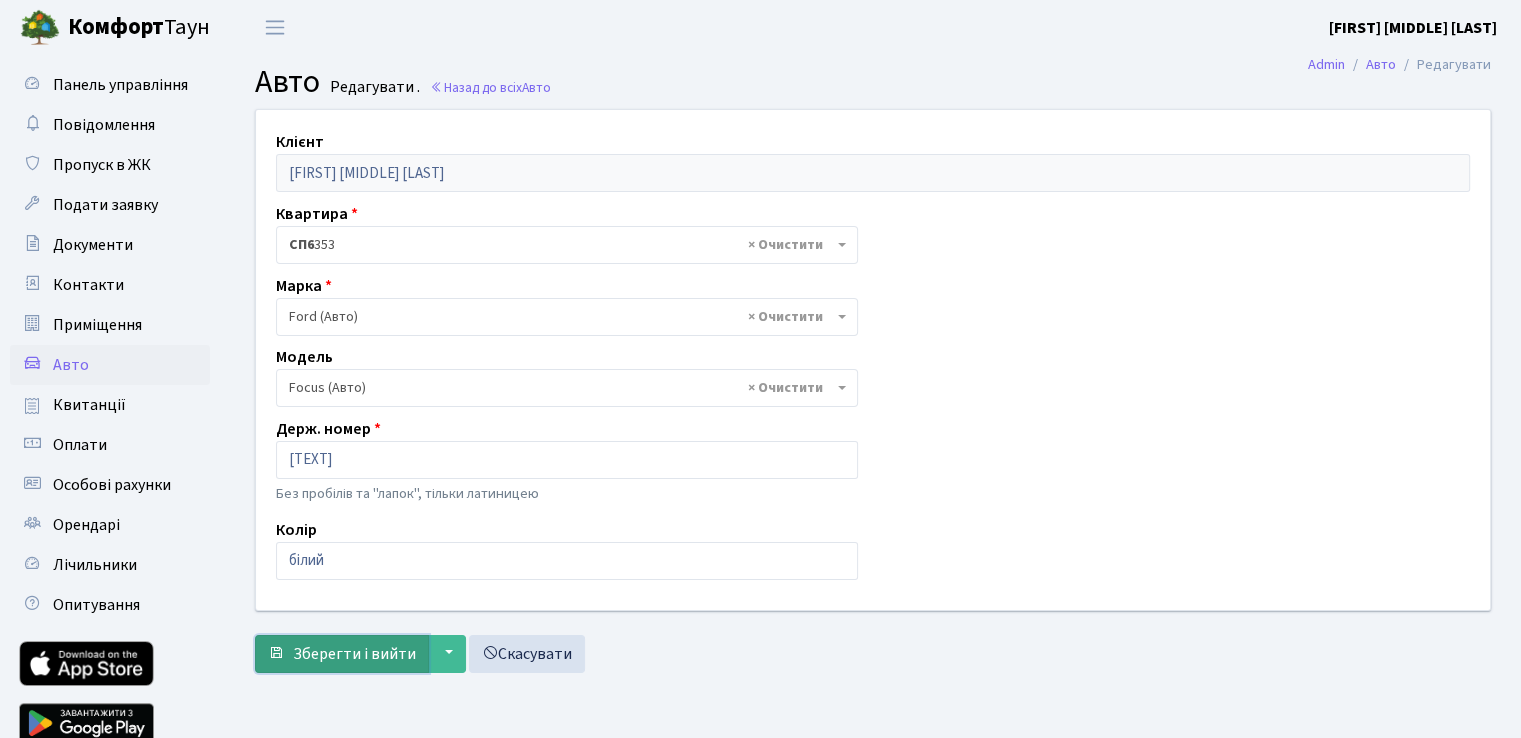 click on "Зберегти і вийти" at bounding box center [354, 654] 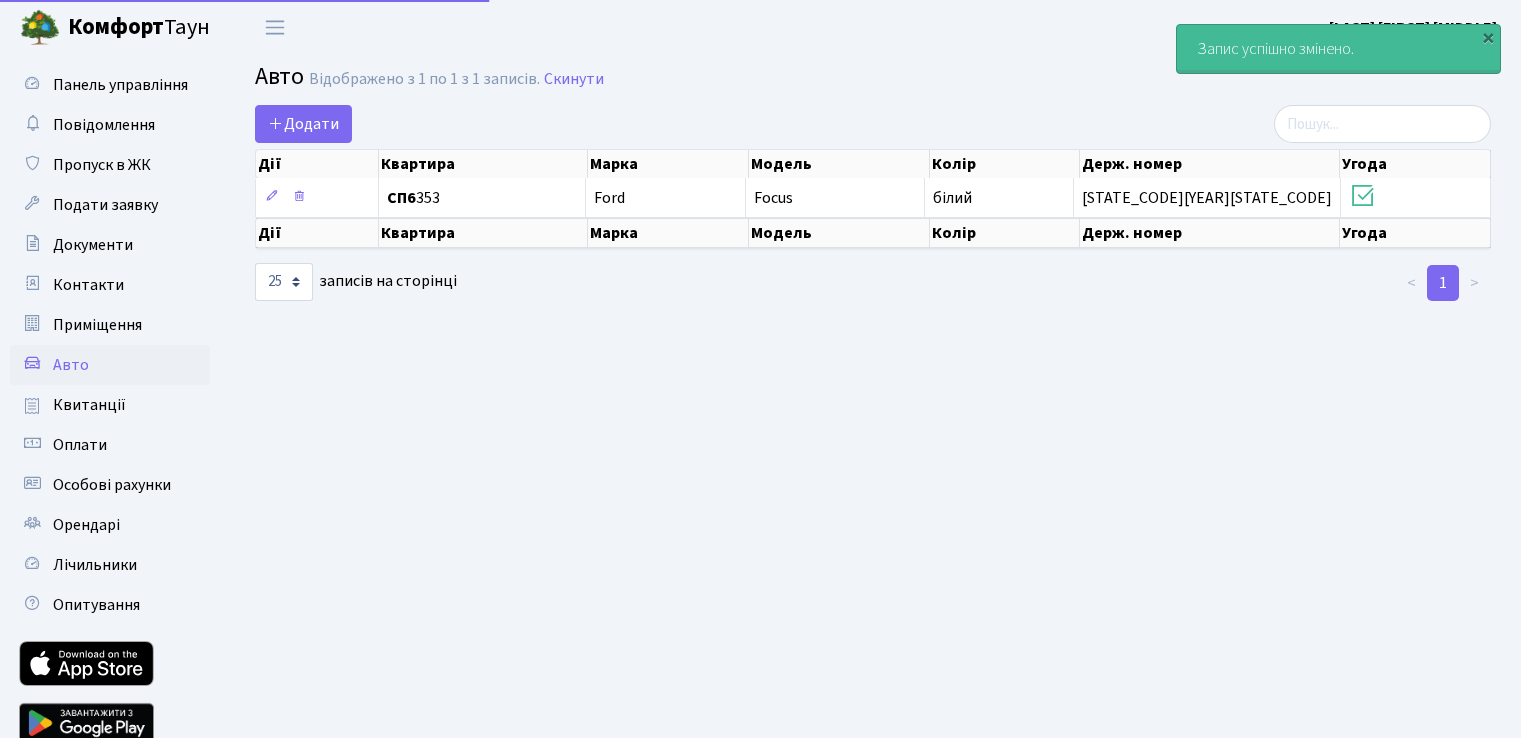 select on "25" 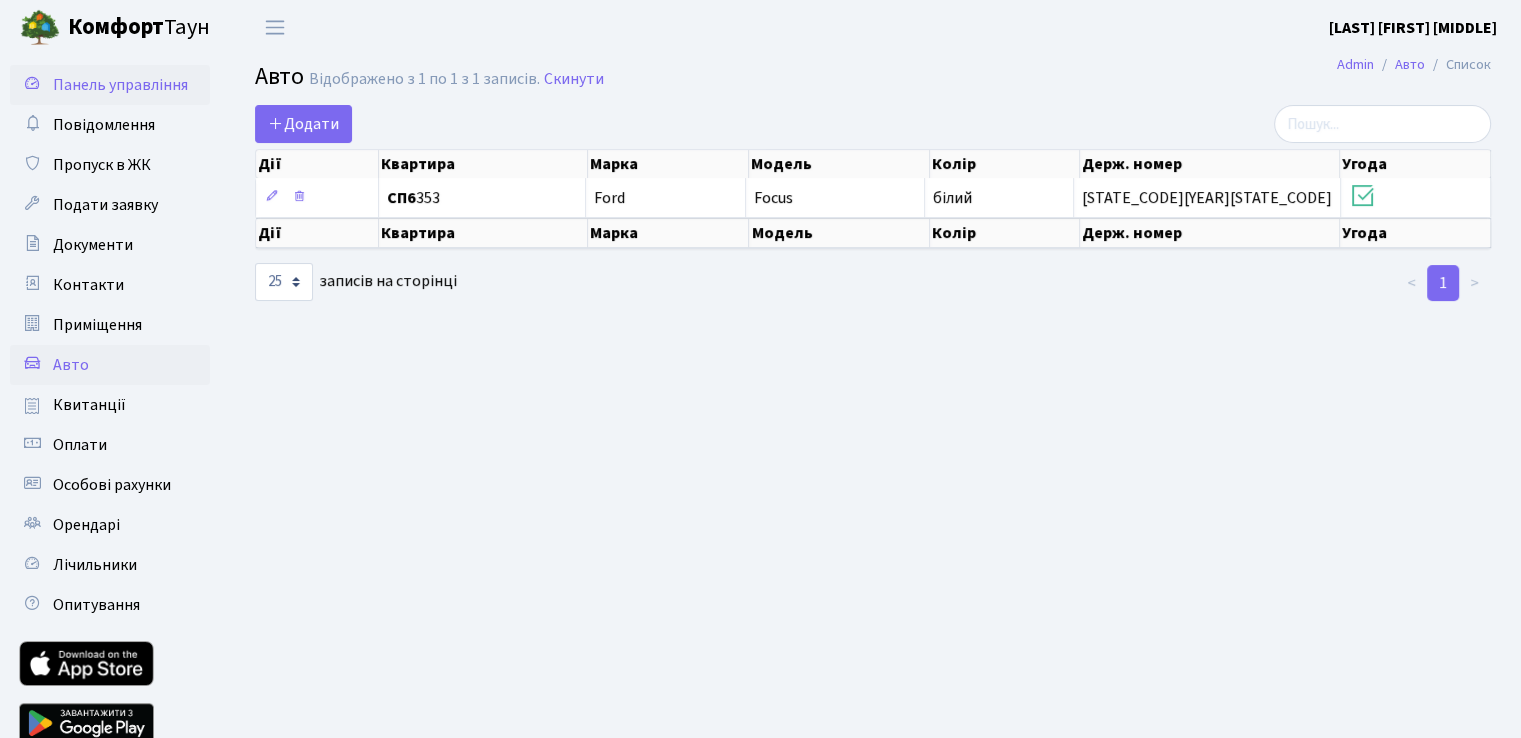 click on "Панель управління" at bounding box center (120, 85) 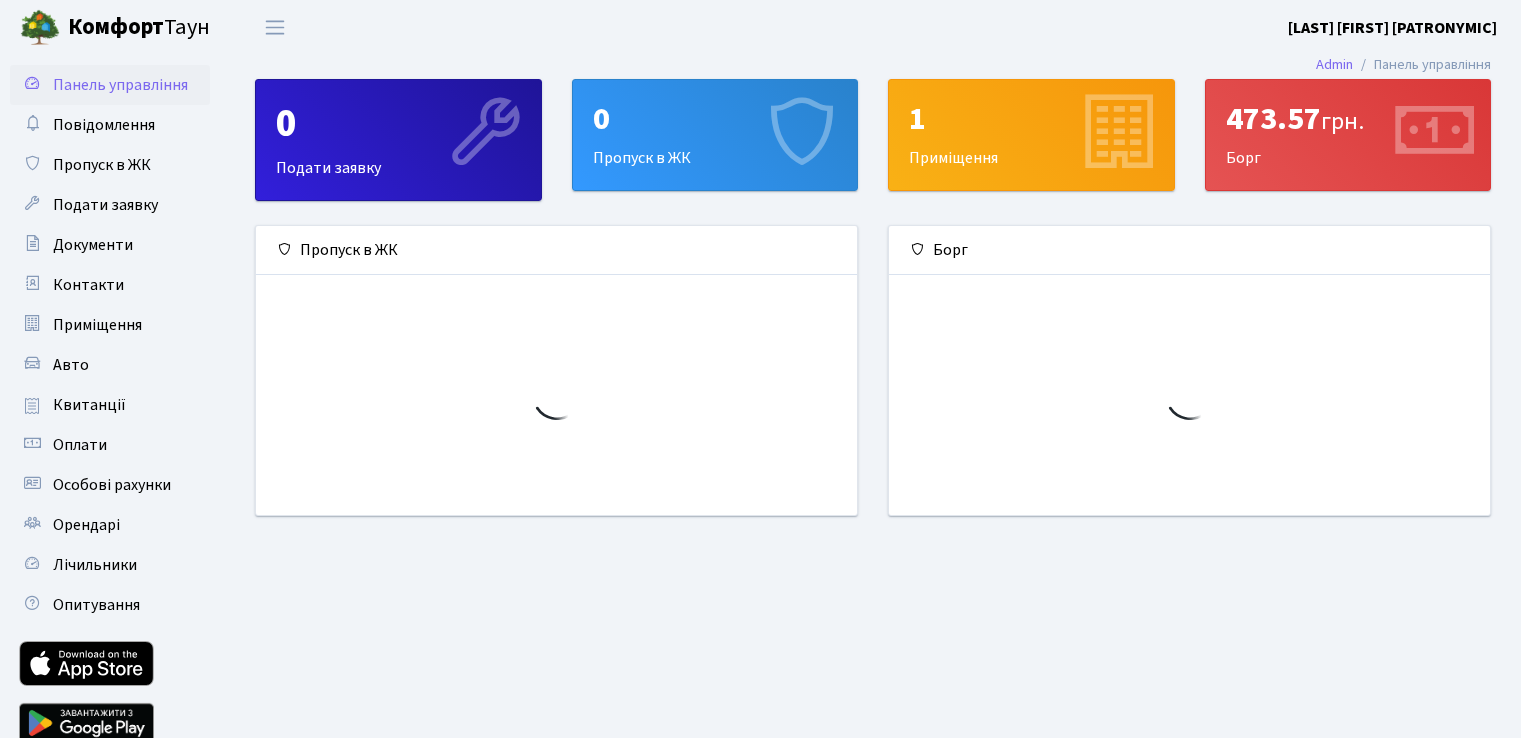 scroll, scrollTop: 0, scrollLeft: 0, axis: both 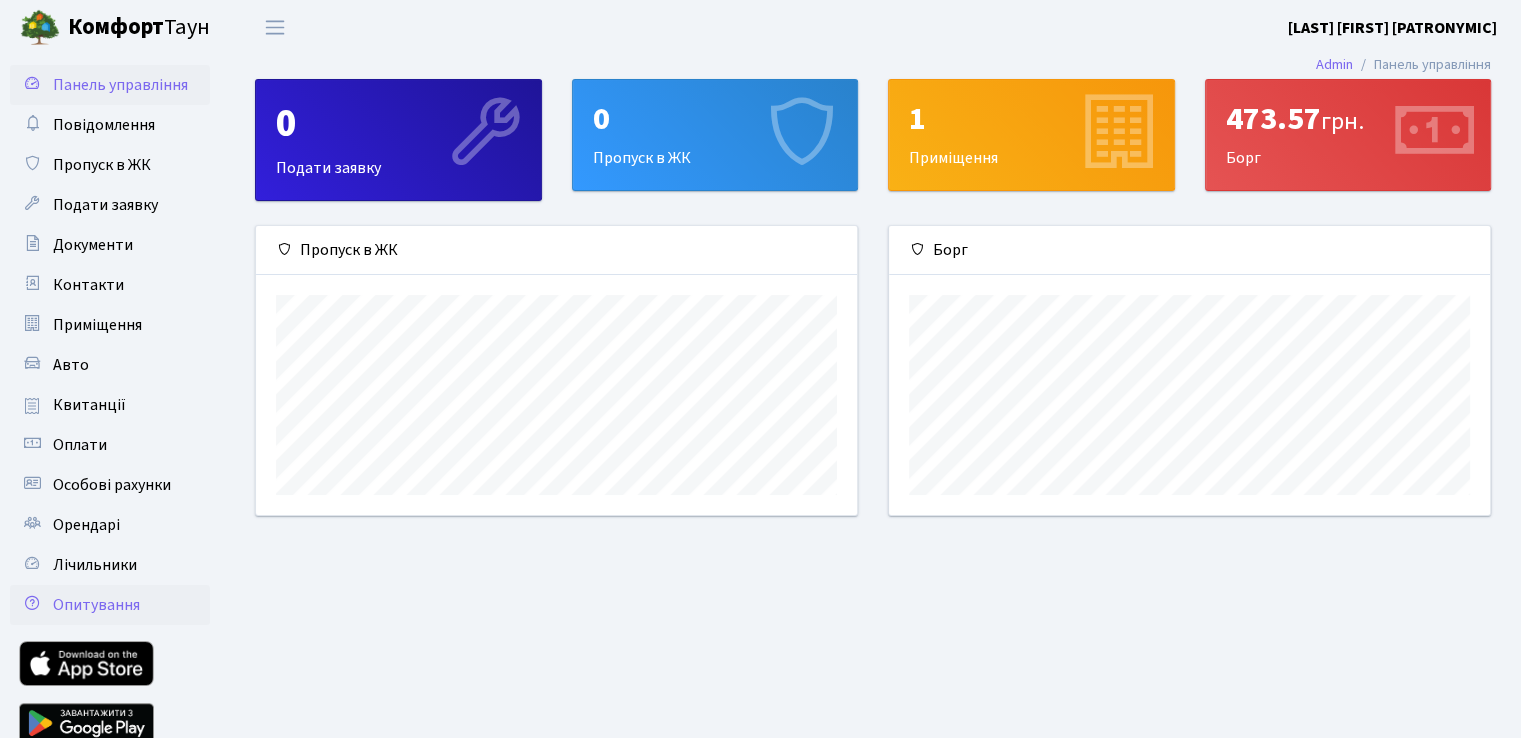 click on "Опитування" at bounding box center (96, 605) 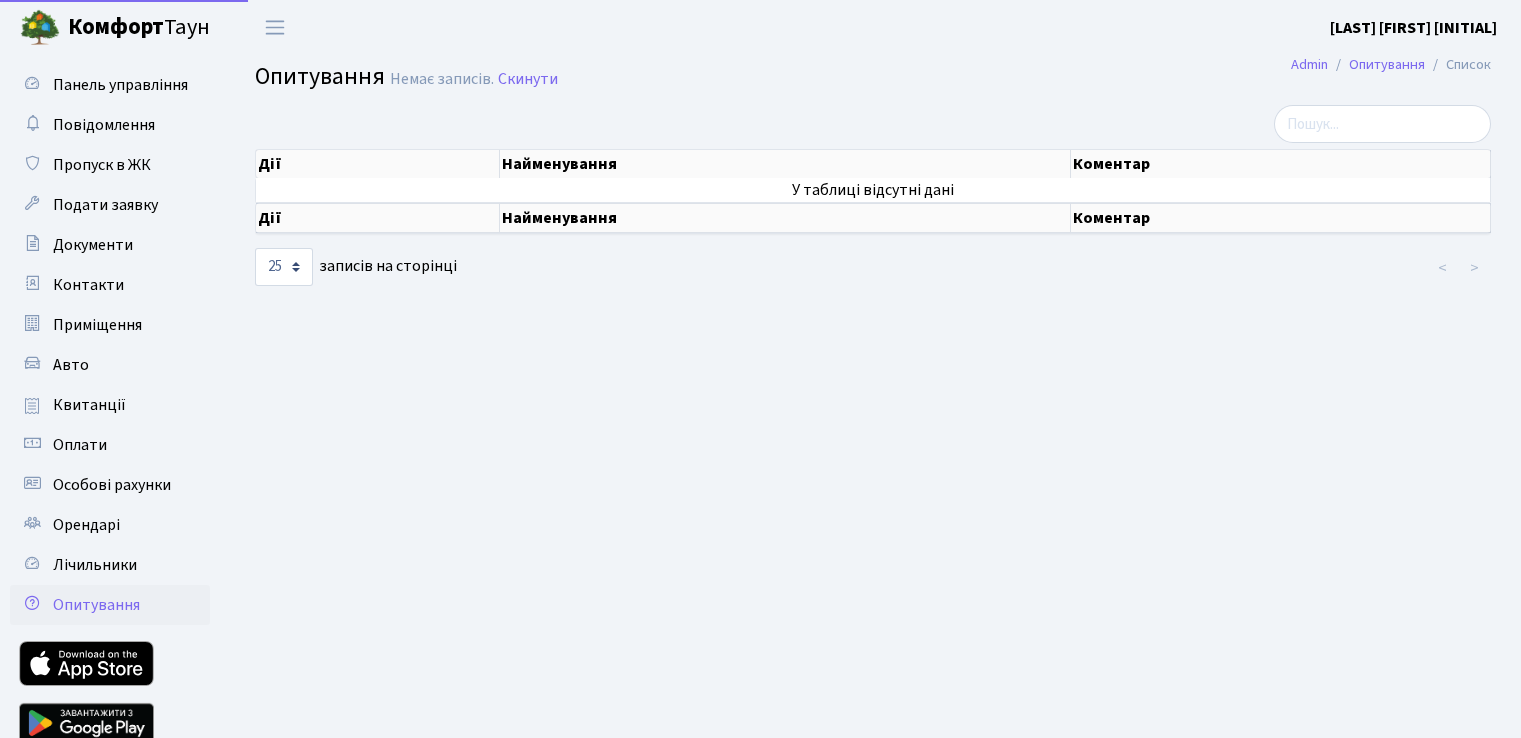 select on "25" 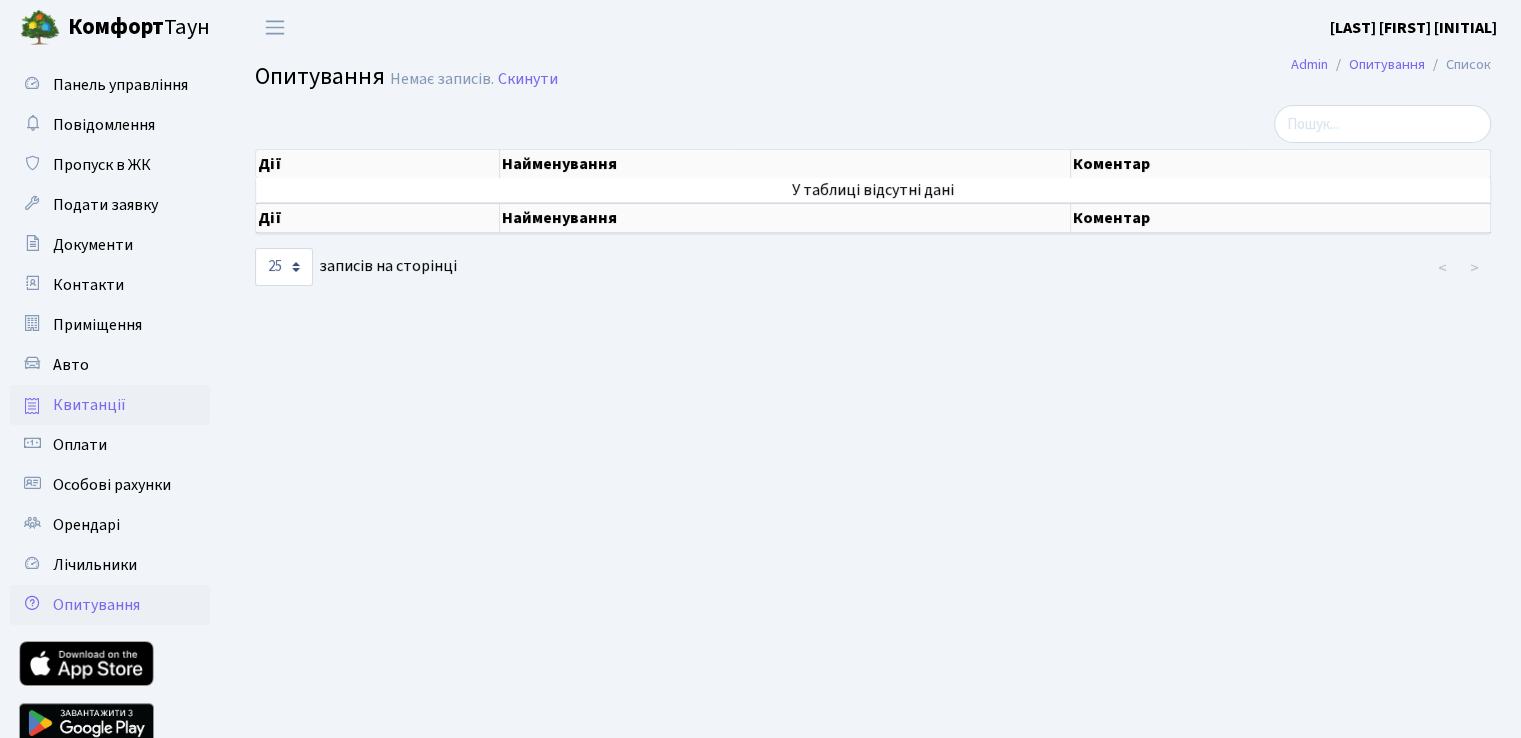 click on "Квитанції" at bounding box center [89, 405] 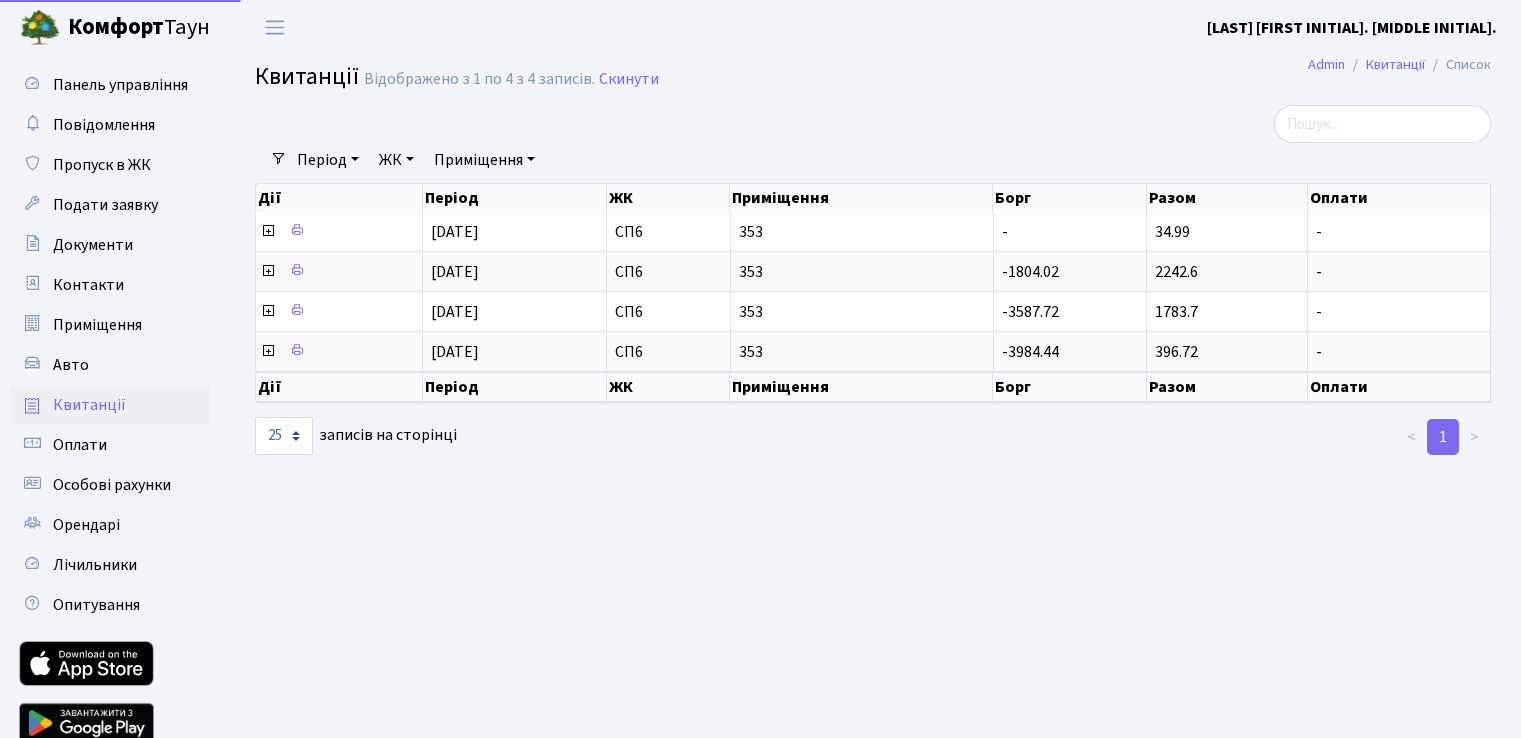 select on "25" 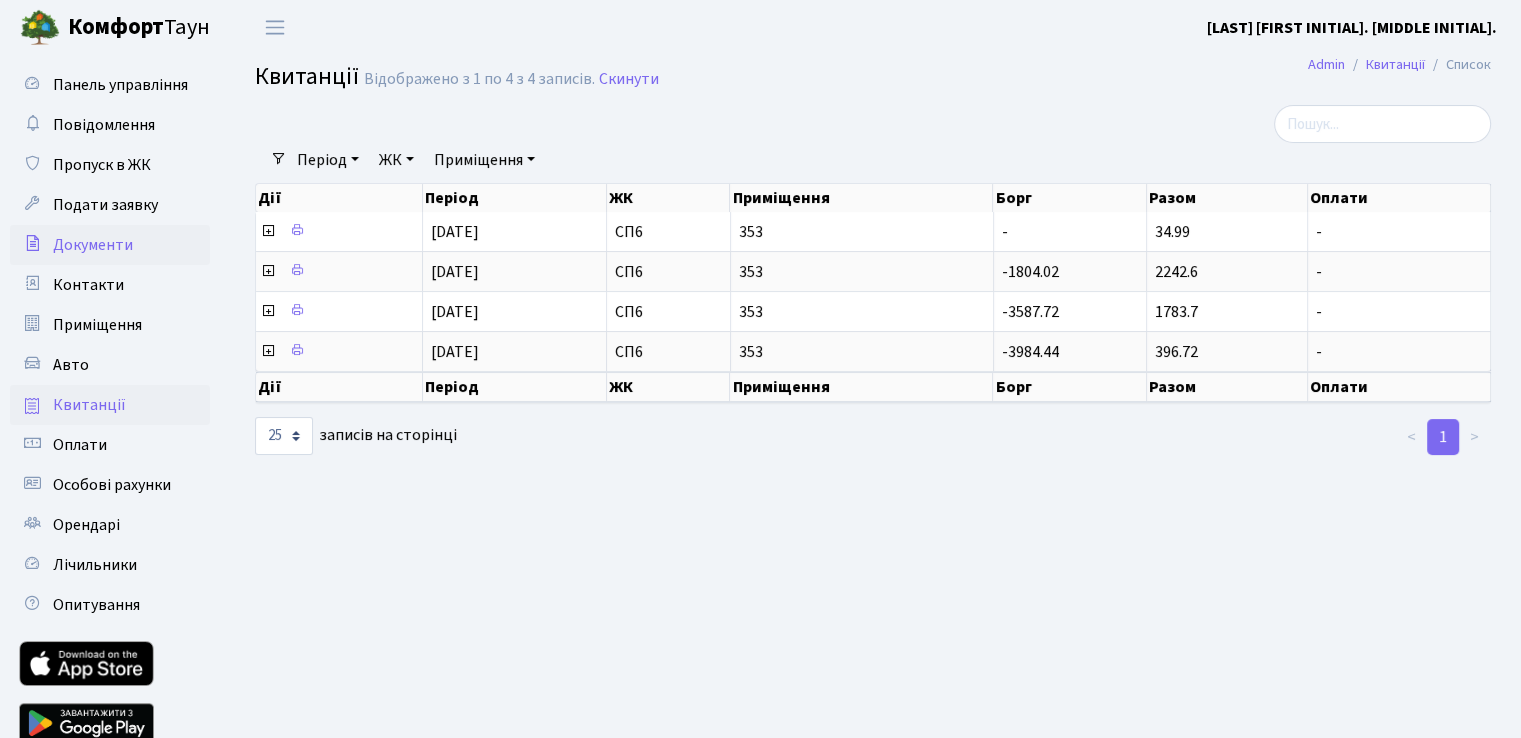 click on "Документи" at bounding box center [93, 245] 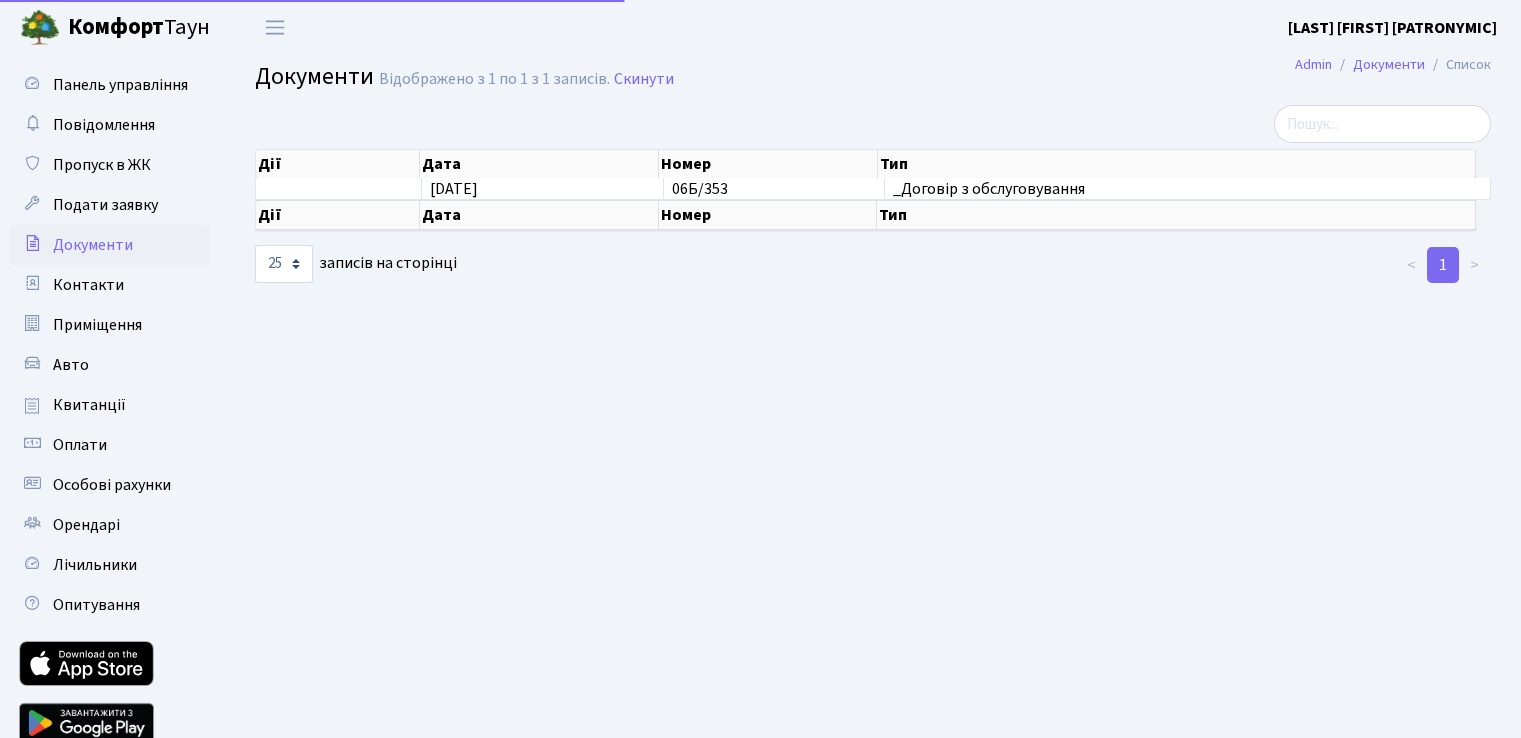 select on "25" 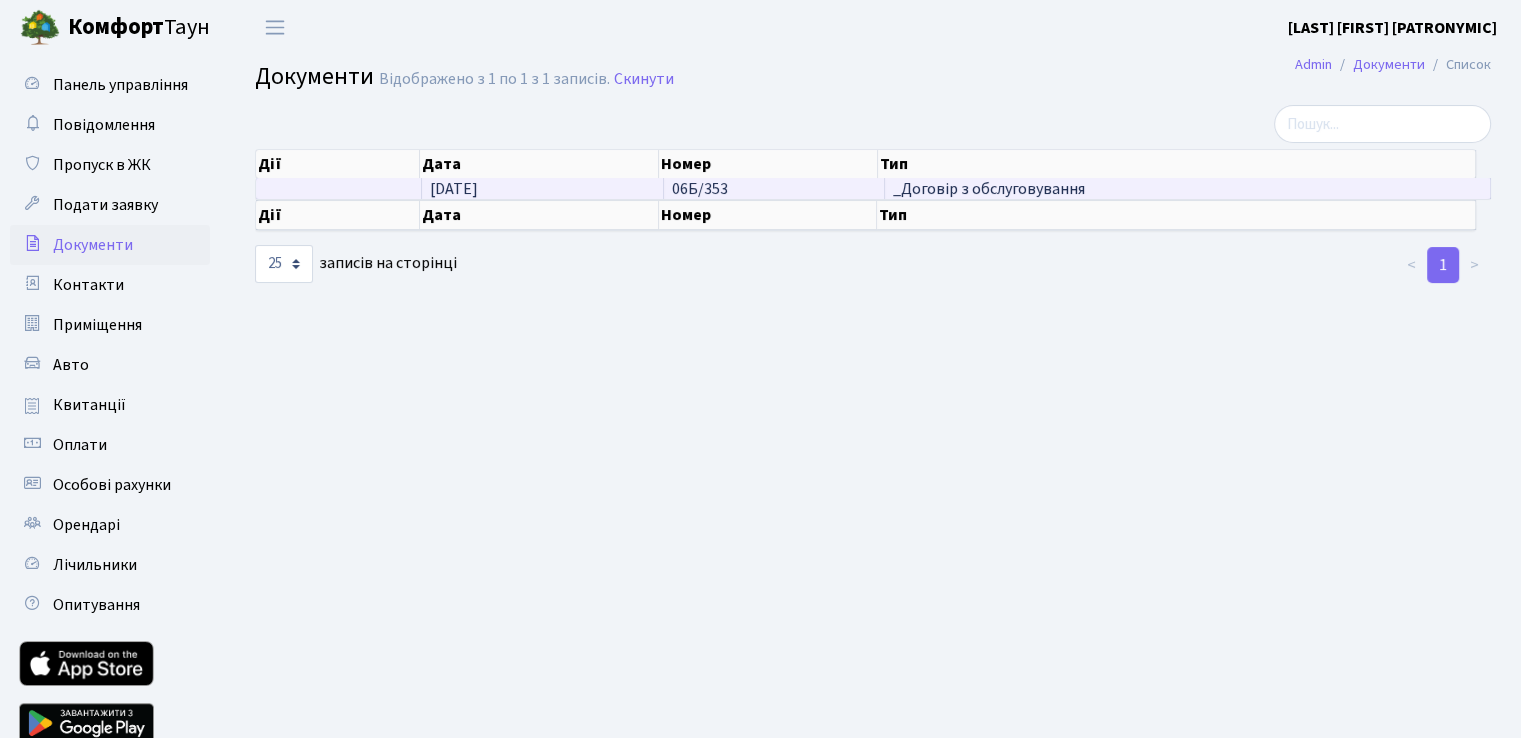 click on "_Договір з обслуговування" at bounding box center [1187, 189] 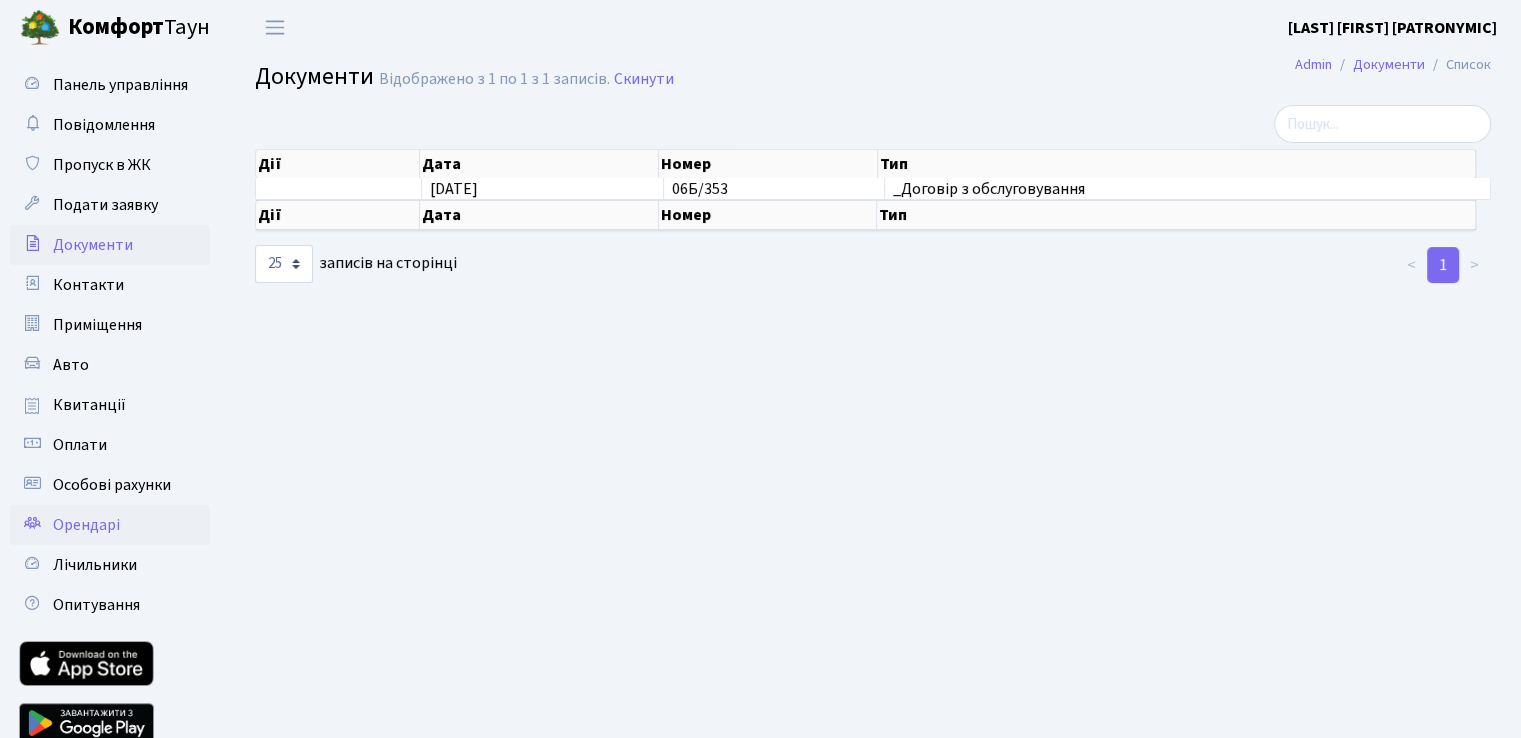 click on "Орендарі" at bounding box center [86, 525] 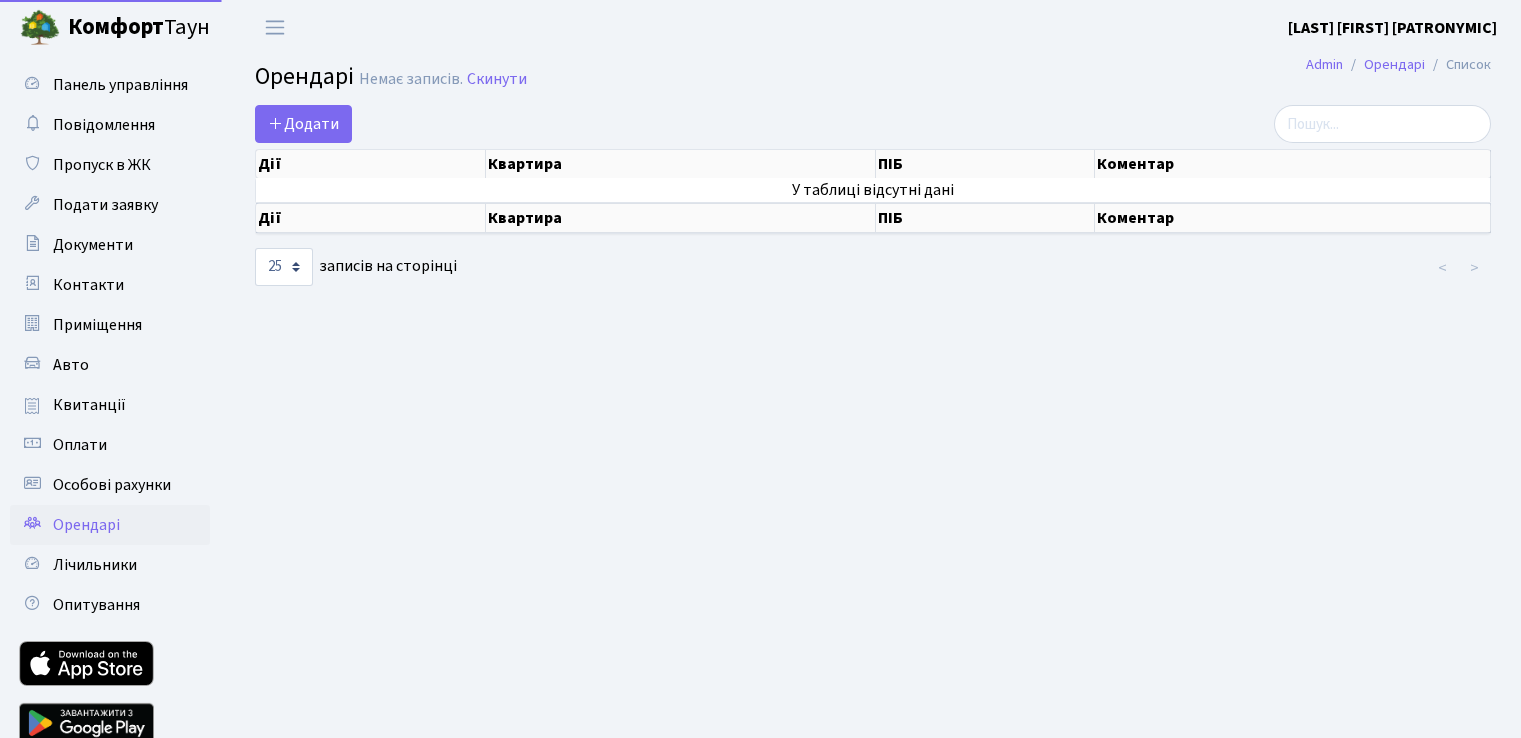 select on "25" 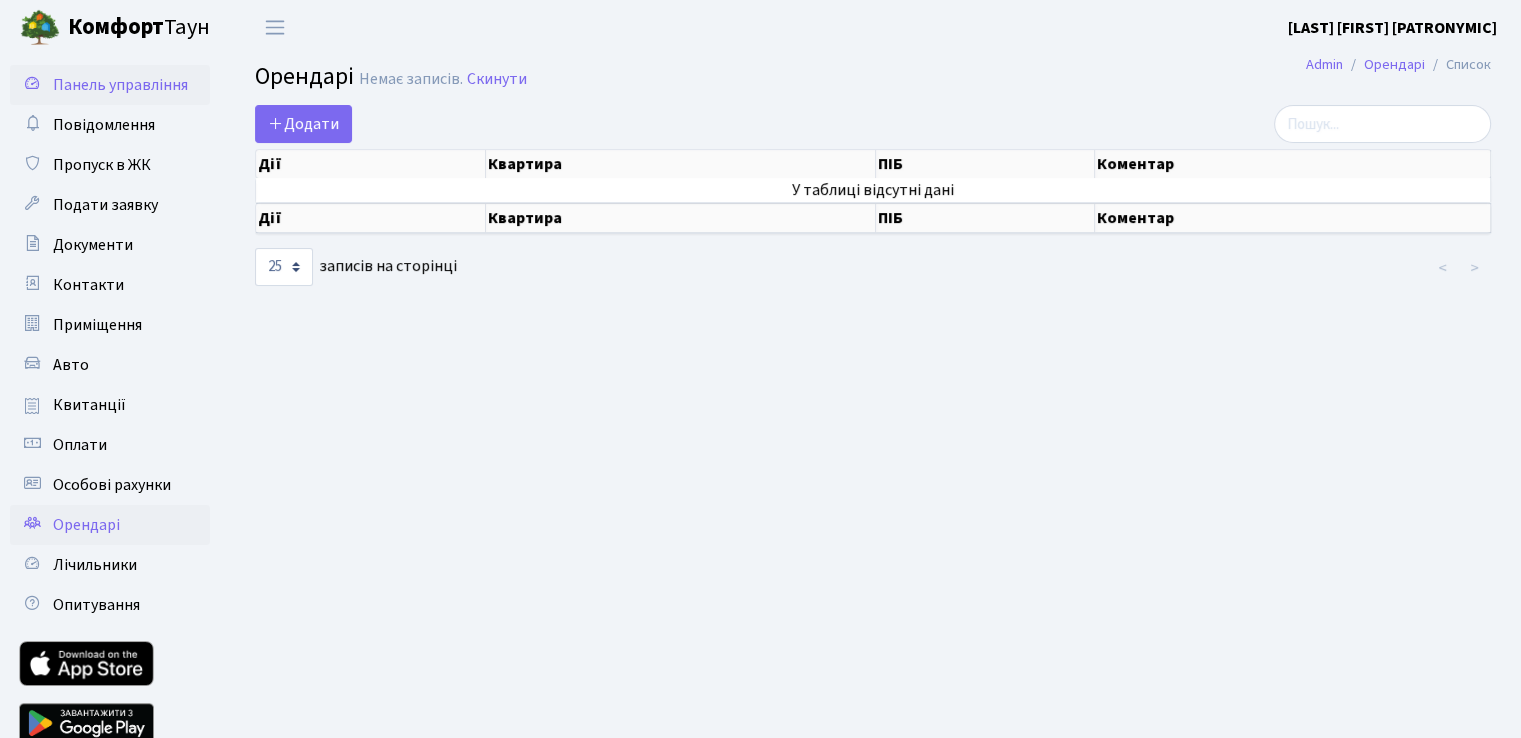 click on "Панель управління" at bounding box center [120, 85] 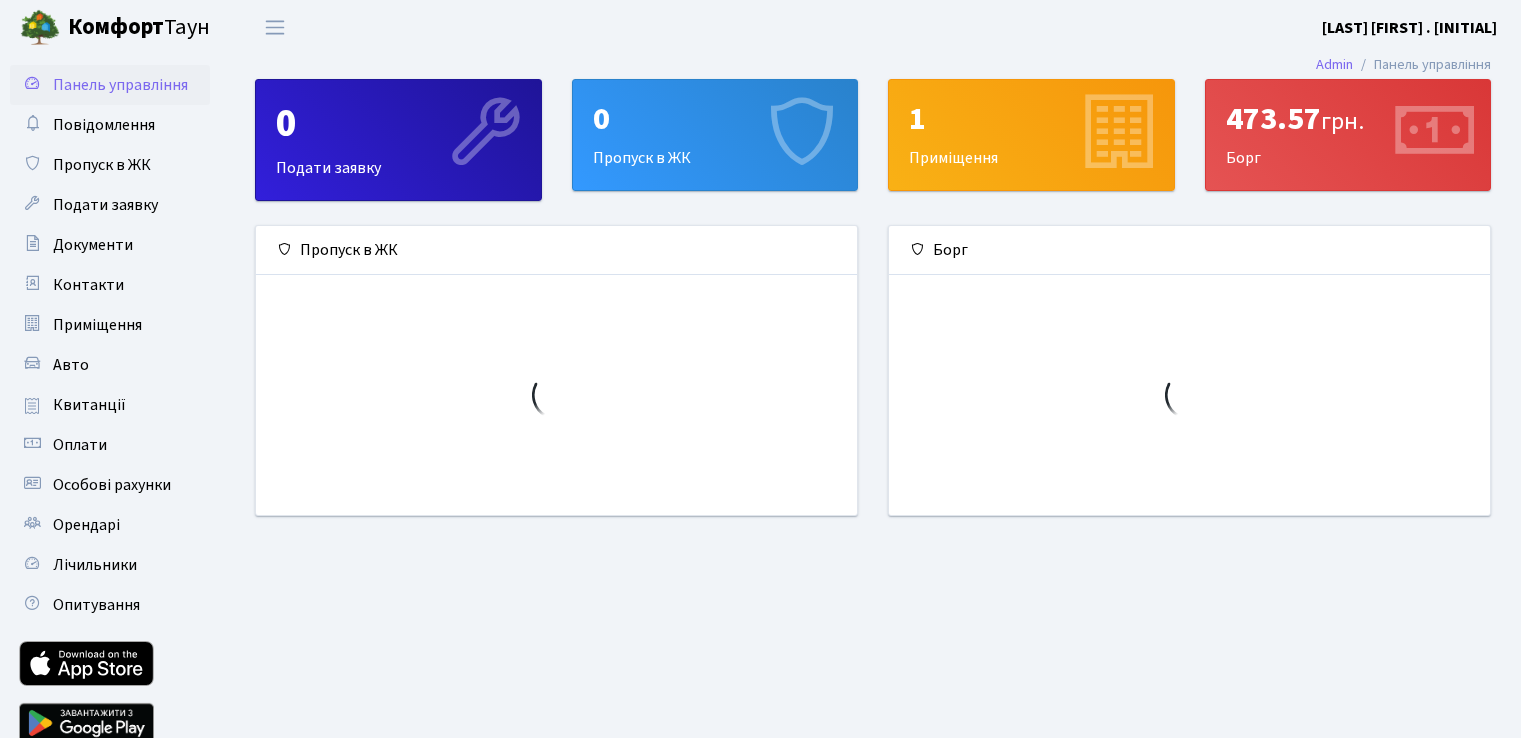 scroll, scrollTop: 0, scrollLeft: 0, axis: both 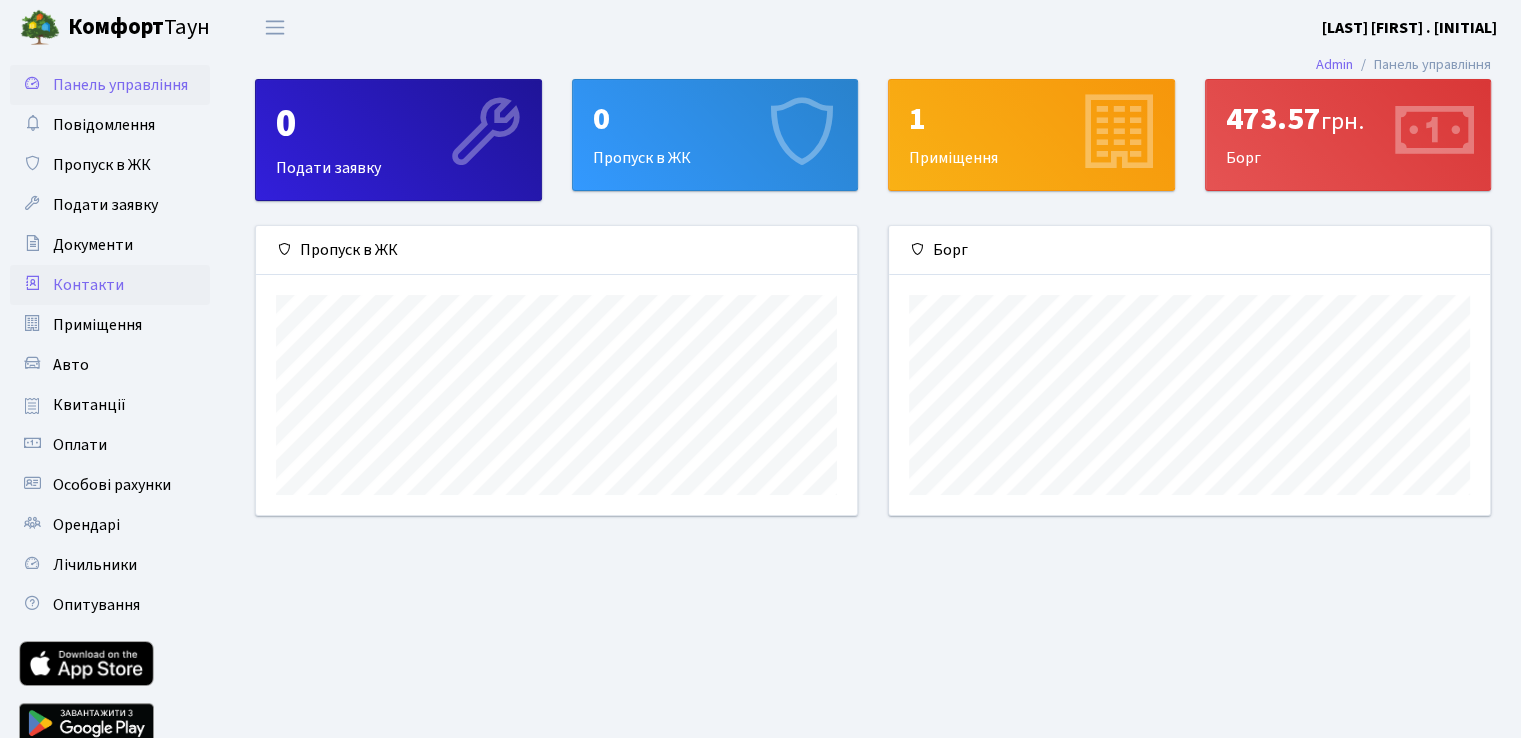 click on "Контакти" at bounding box center [110, 285] 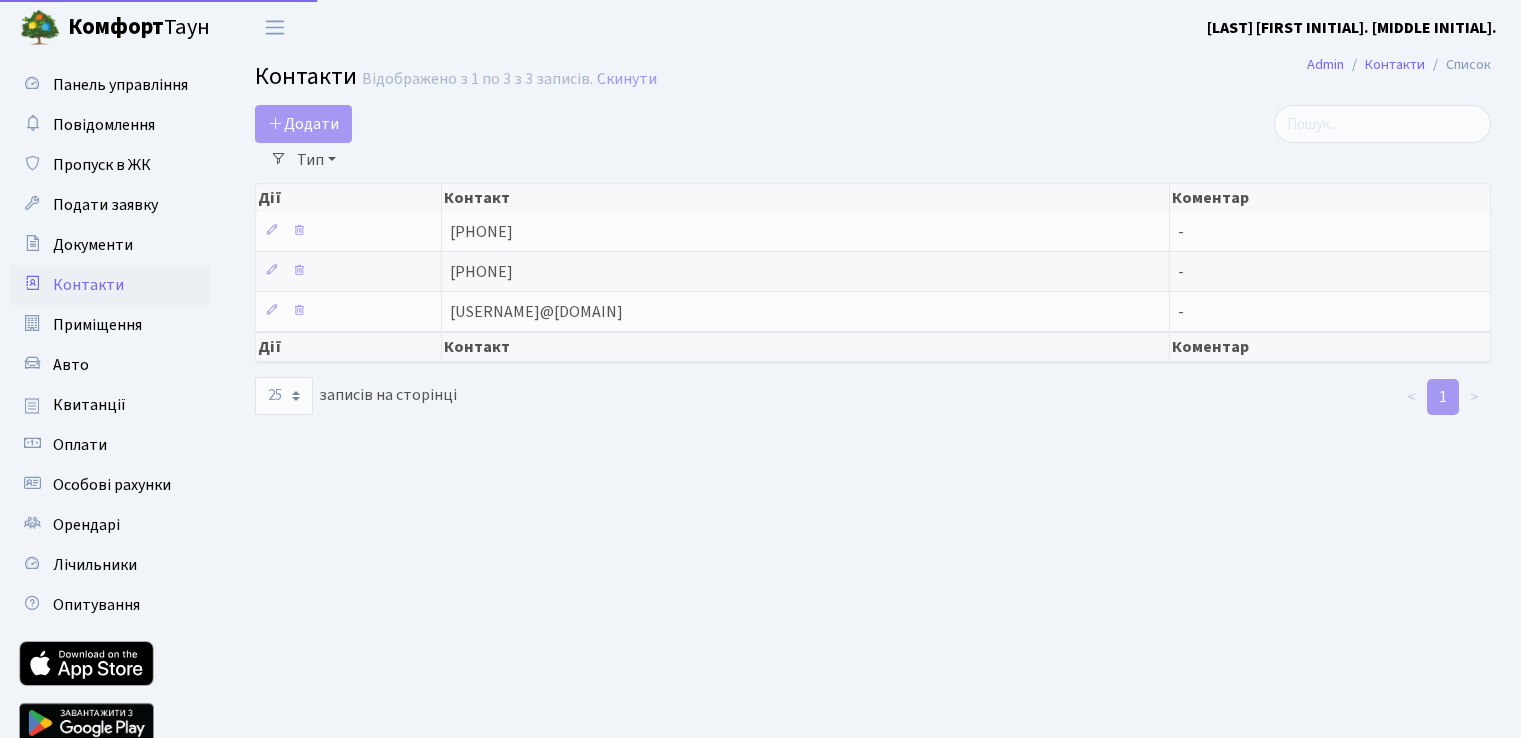 select on "25" 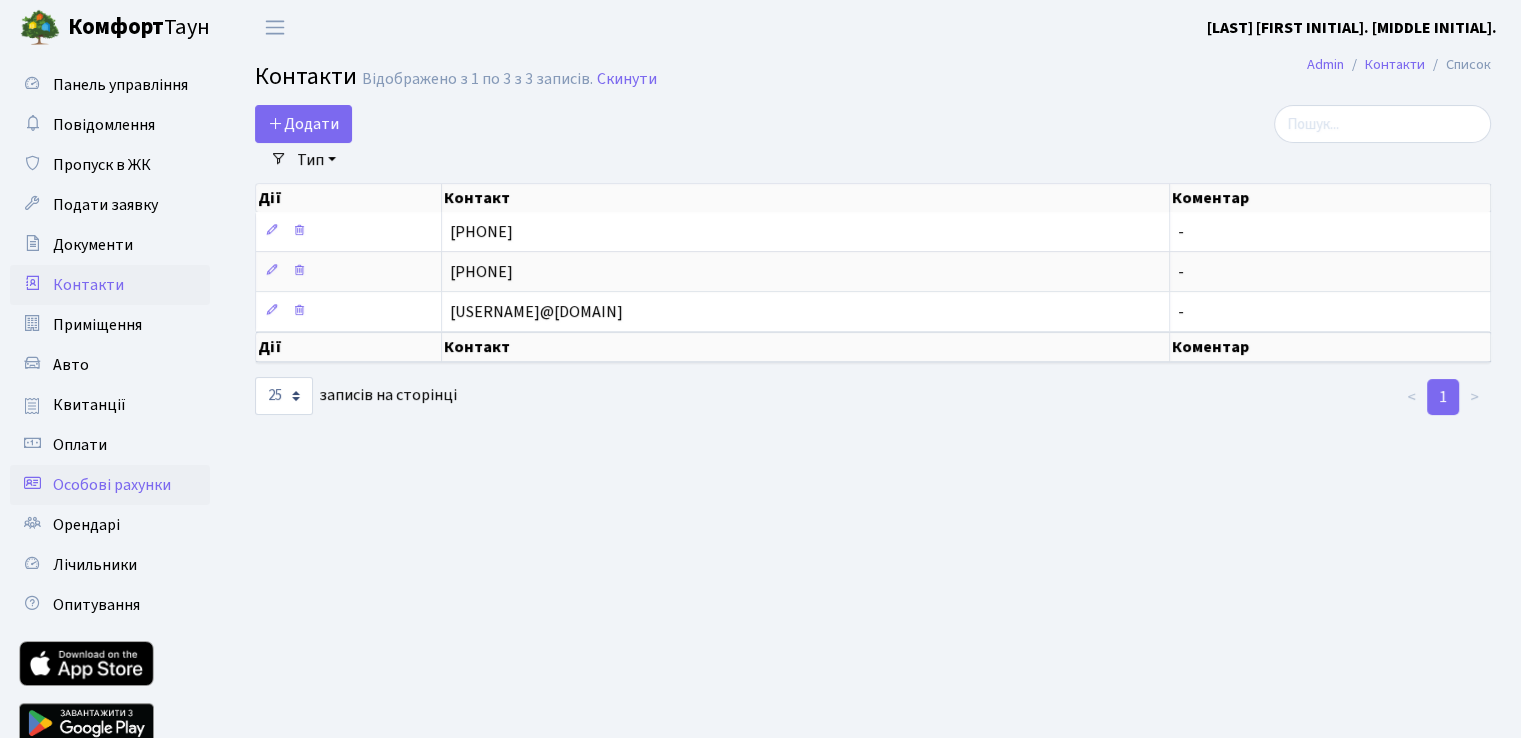 click on "Особові рахунки" at bounding box center (112, 485) 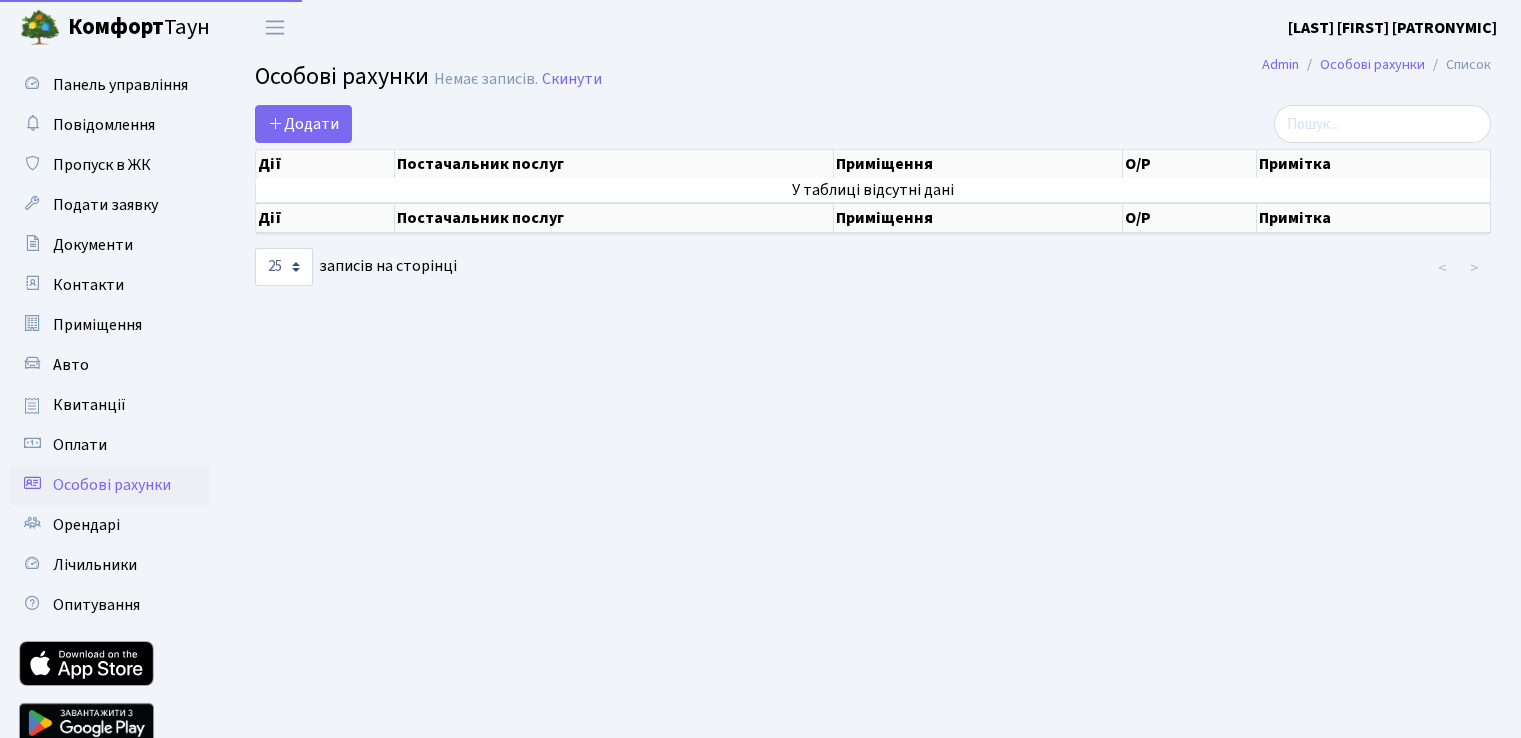select on "25" 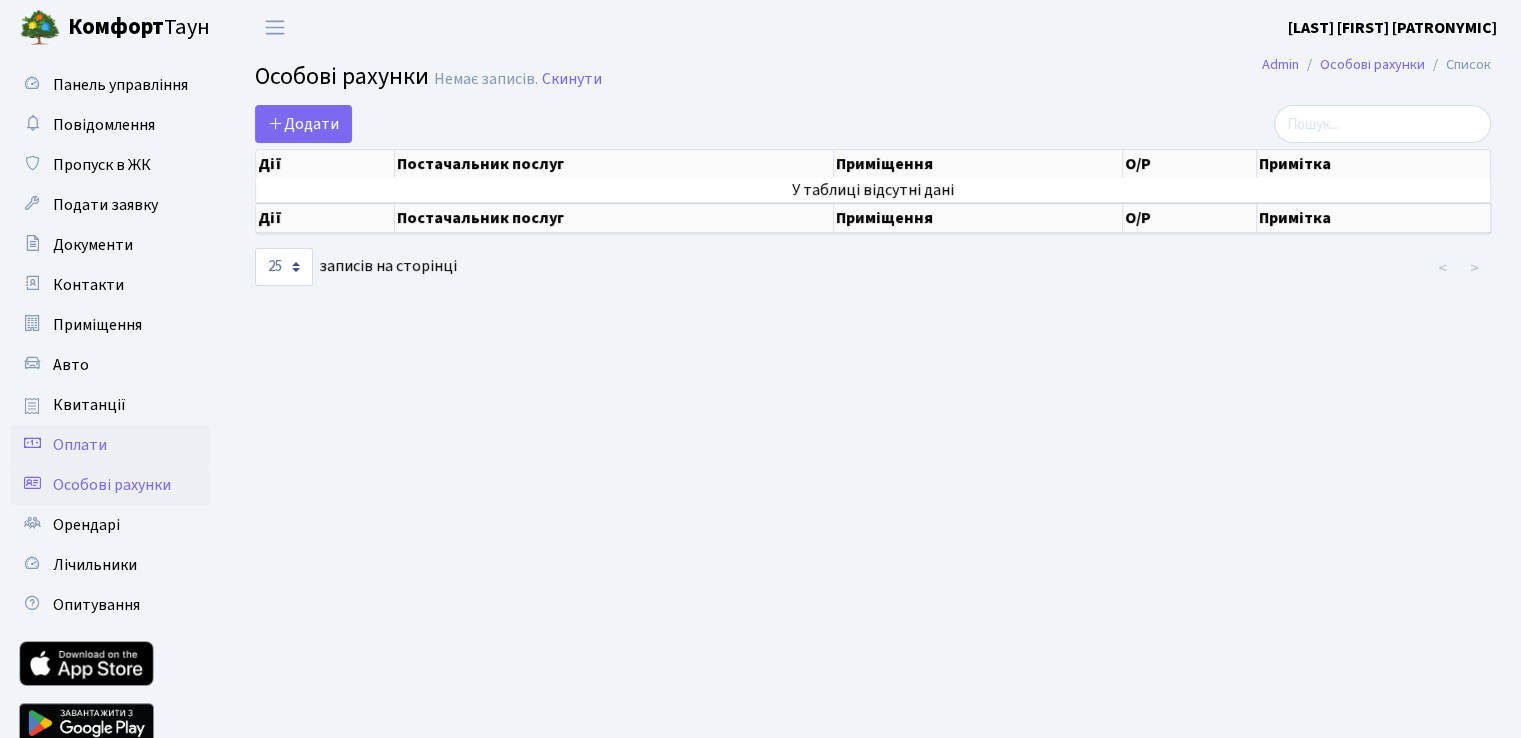 click on "Оплати" at bounding box center (80, 445) 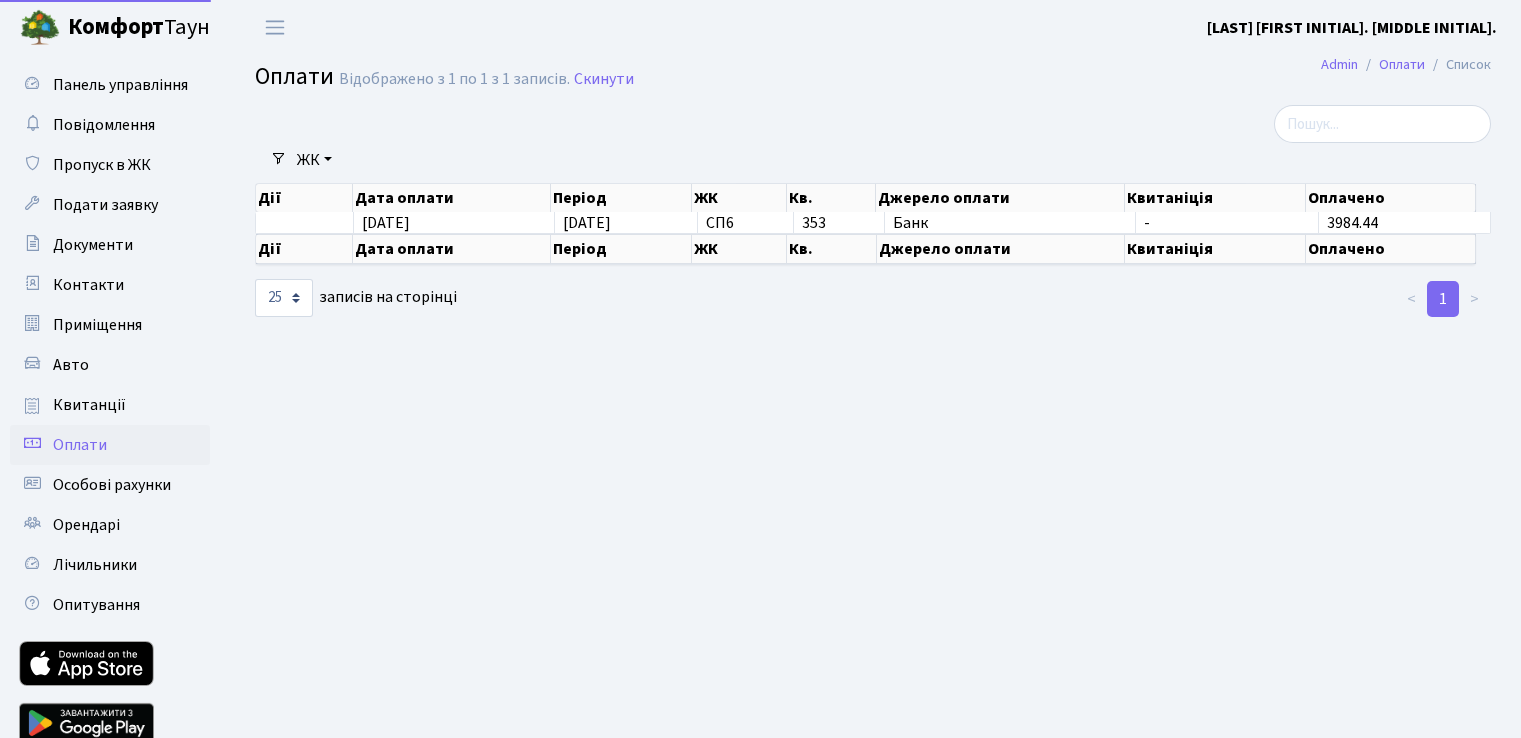 select on "25" 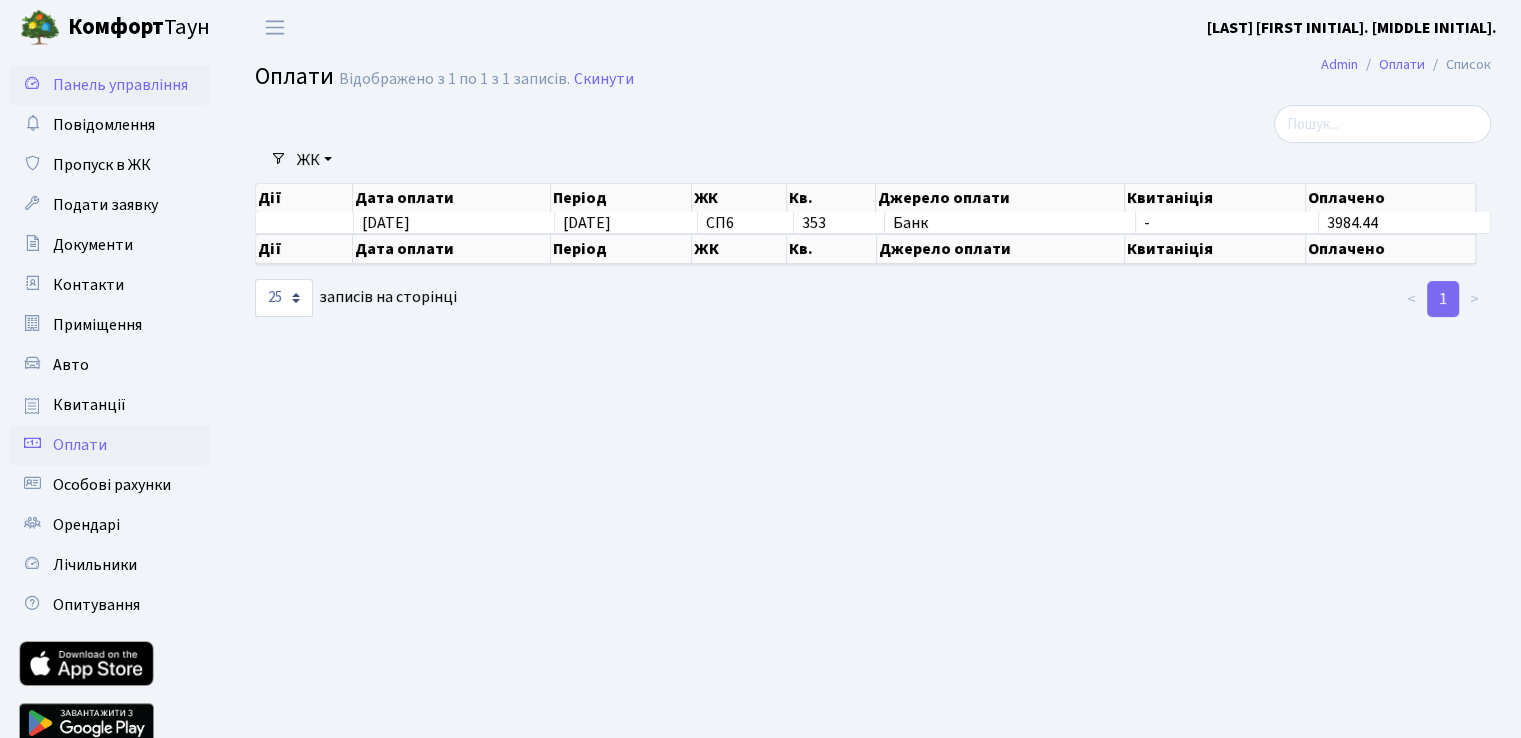 click on "Панель управління" at bounding box center (120, 85) 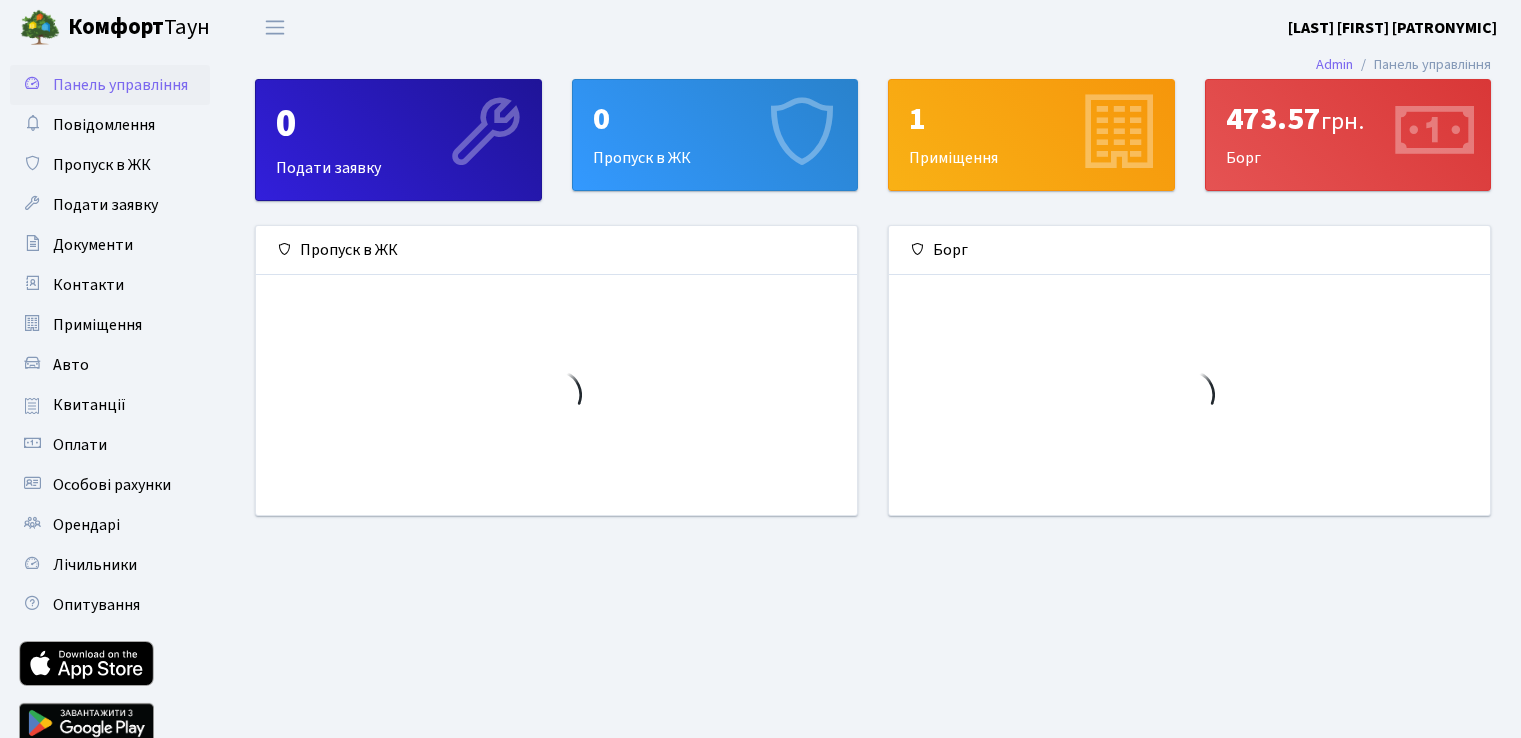 scroll, scrollTop: 0, scrollLeft: 0, axis: both 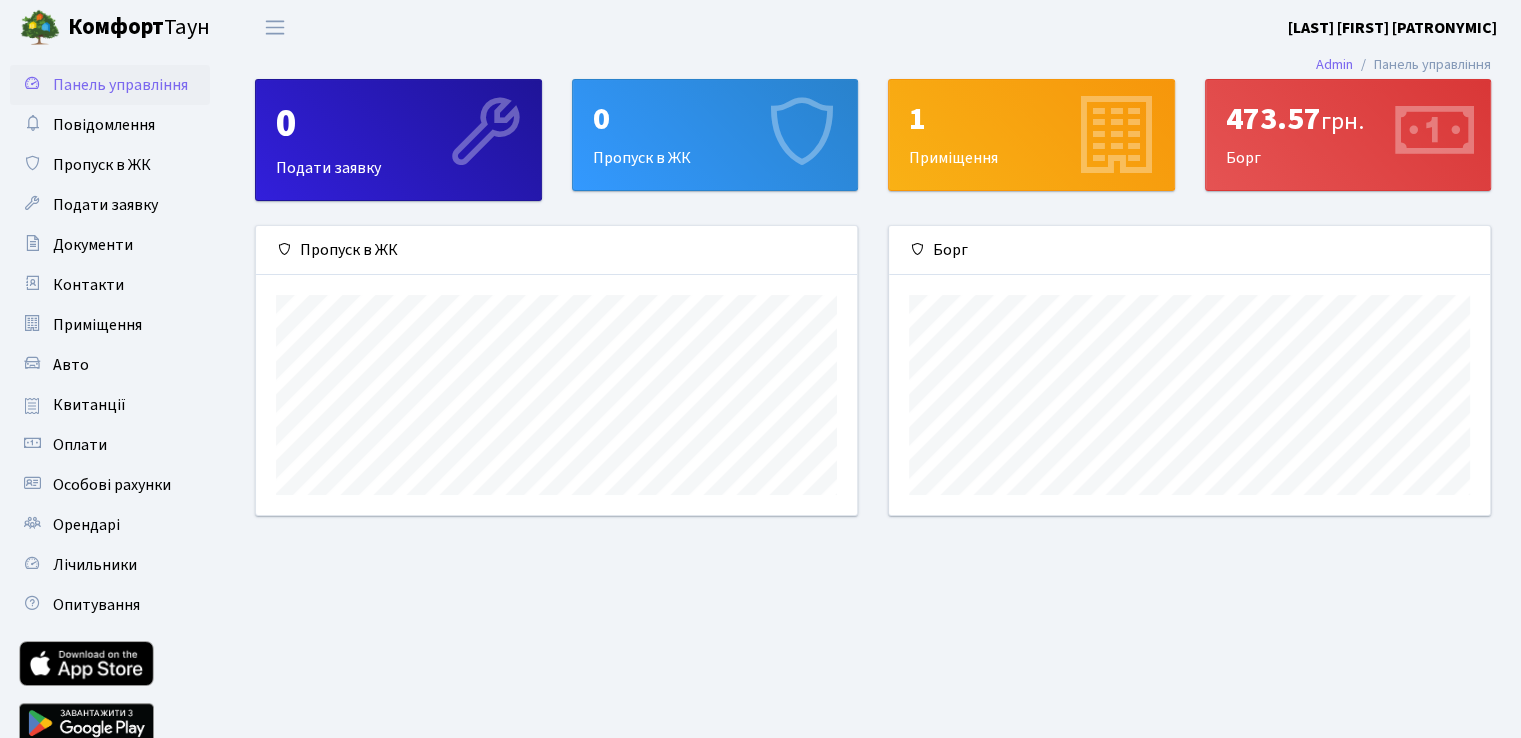 click on "1" at bounding box center (1031, 119) 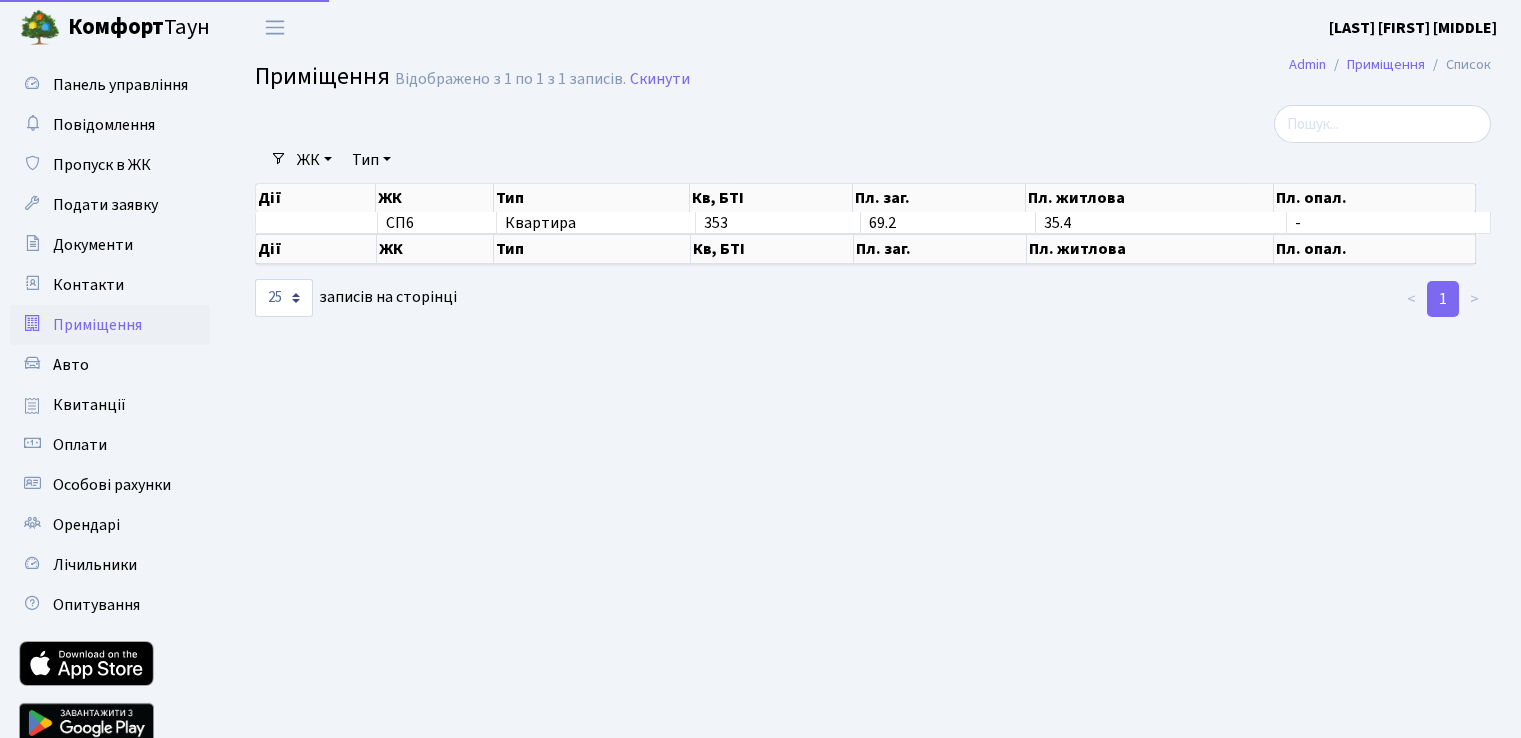 select on "25" 